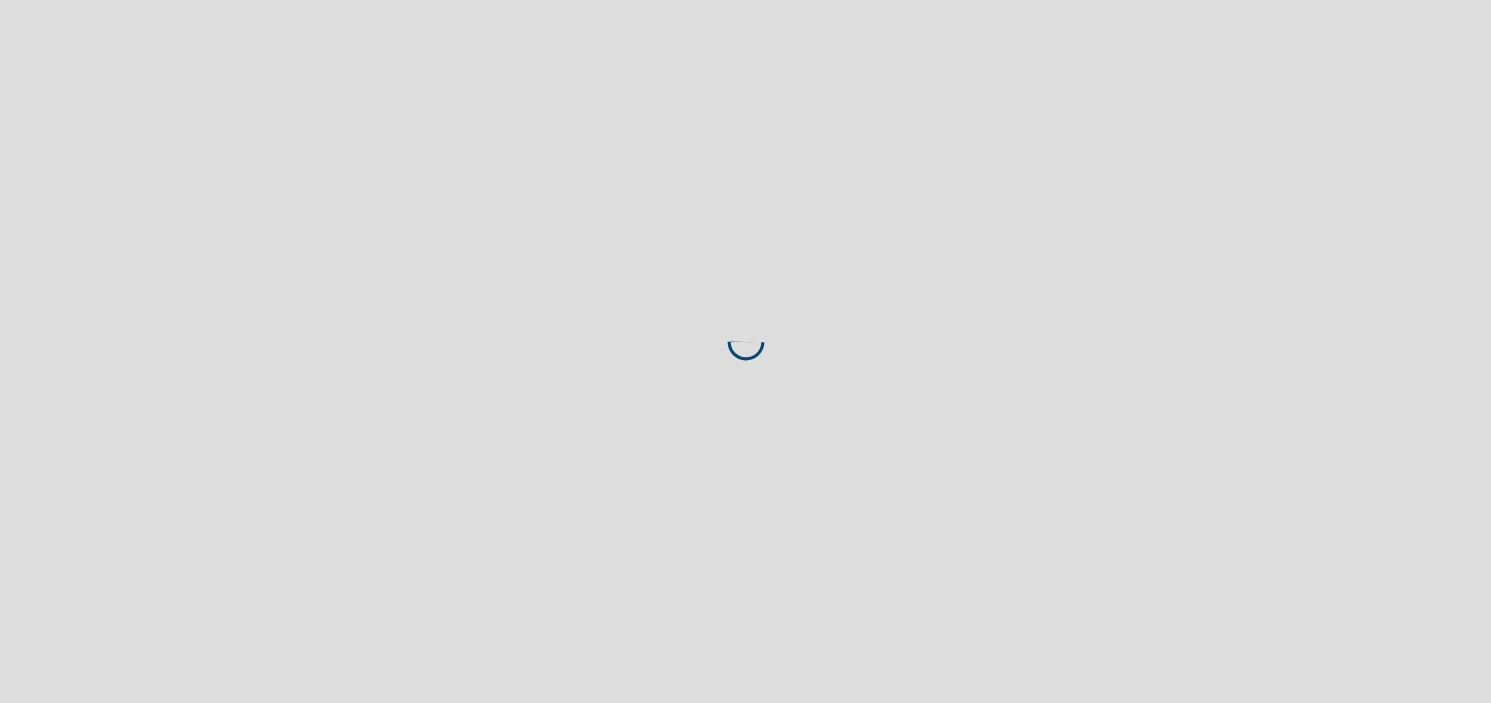 scroll, scrollTop: 0, scrollLeft: 0, axis: both 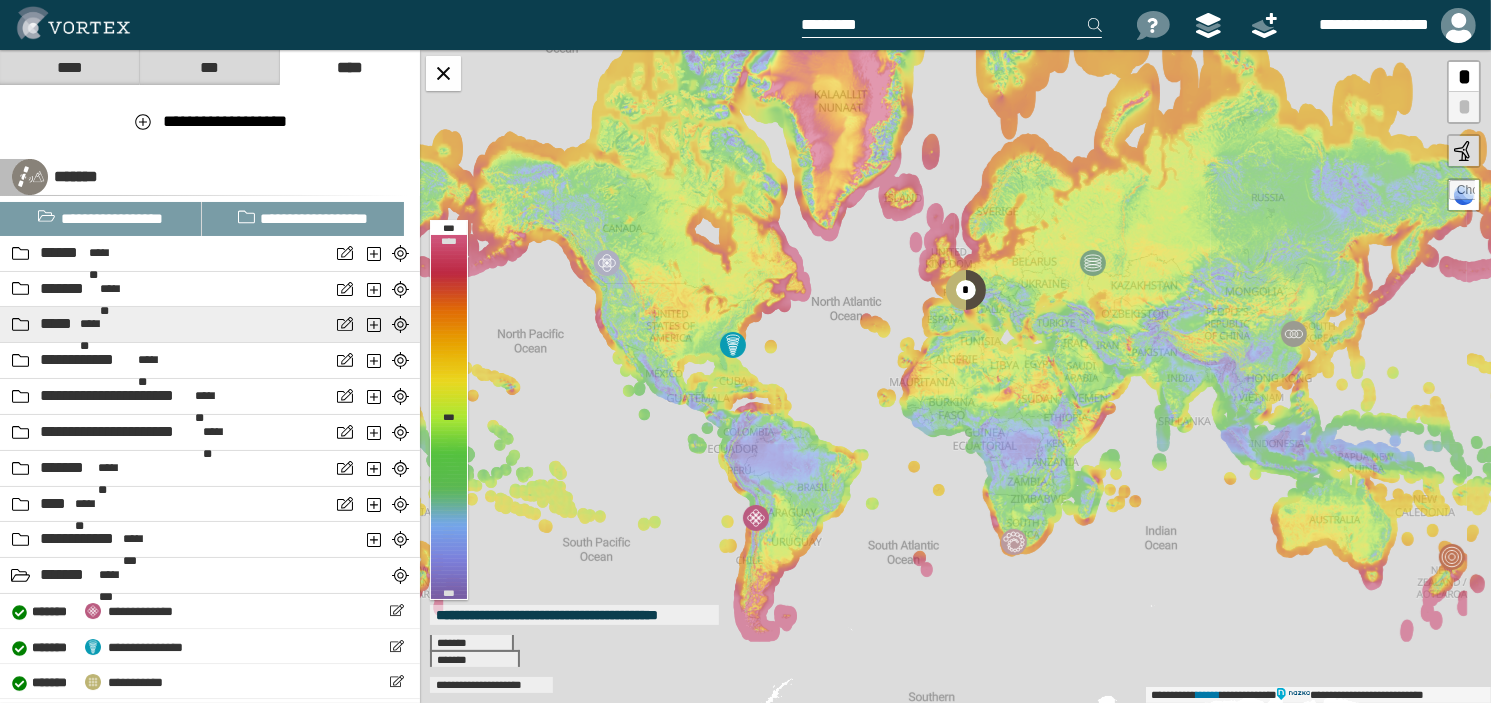 click on "***** *******" at bounding box center (165, 324) 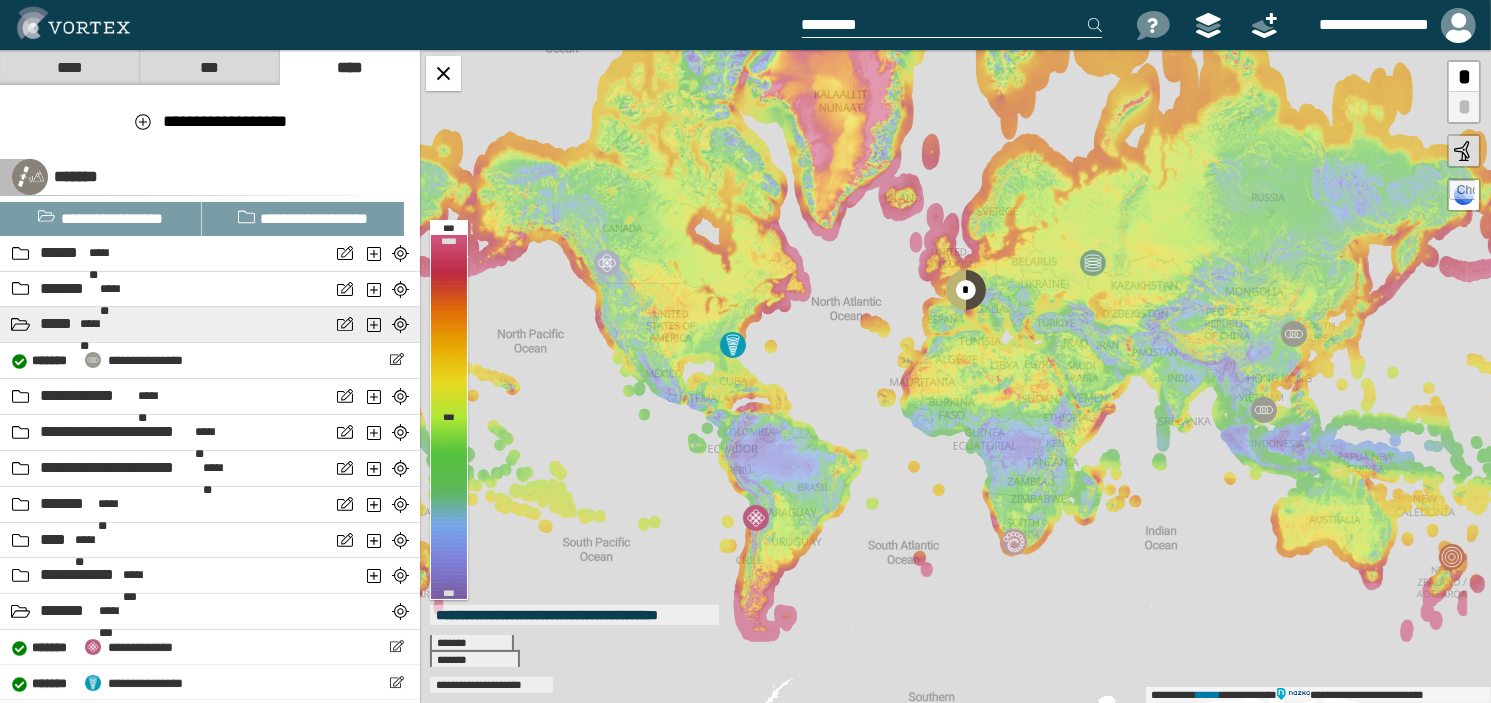 click on "***** *******" at bounding box center (165, 324) 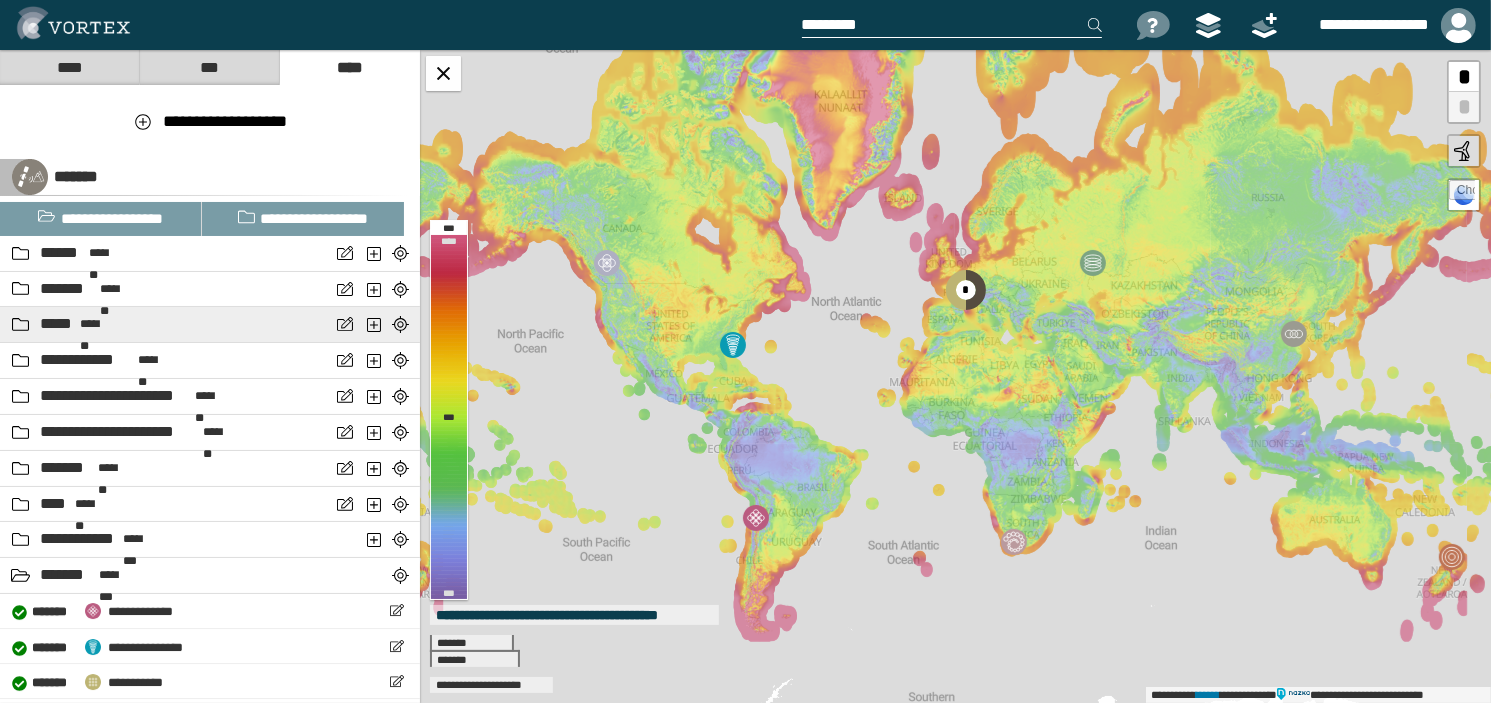 click on "***** *******" at bounding box center [165, 324] 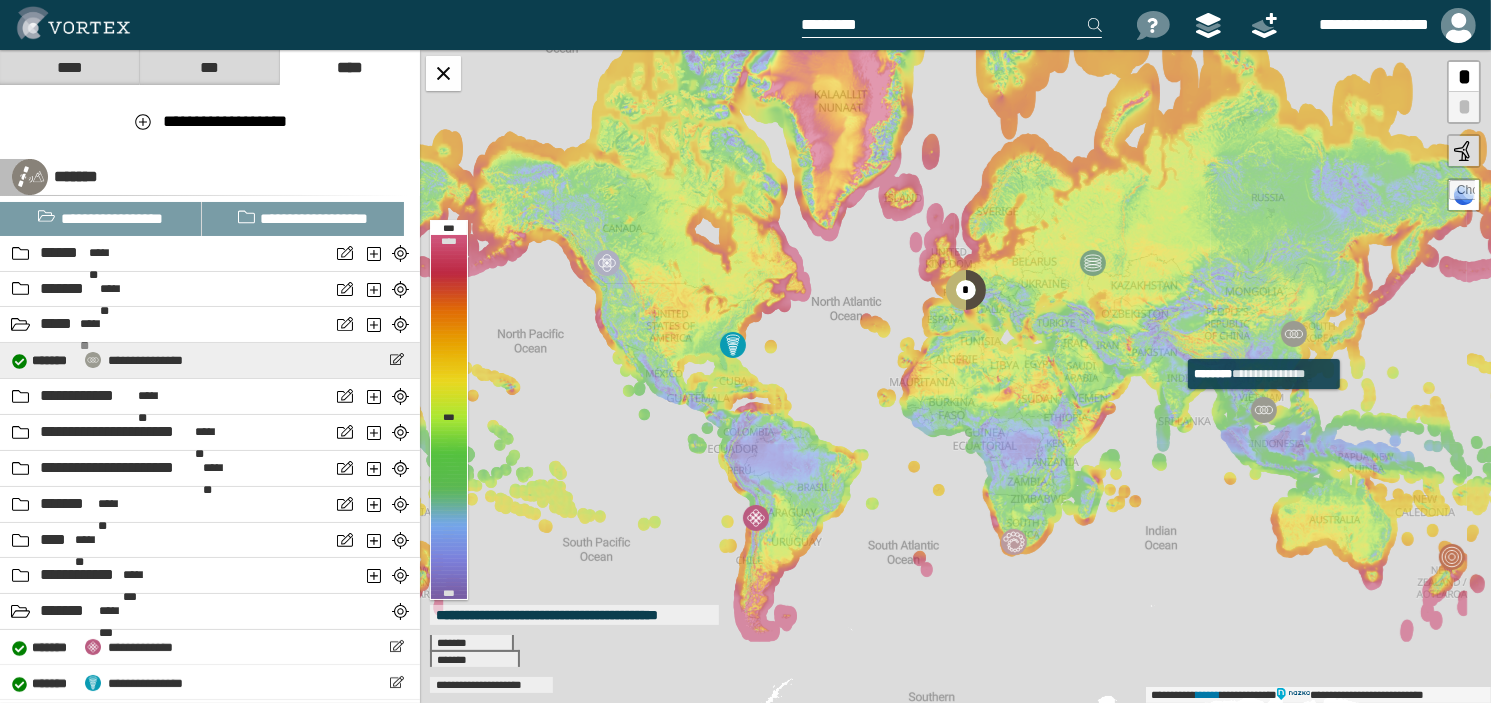 click on "**********" at bounding box center [145, 360] 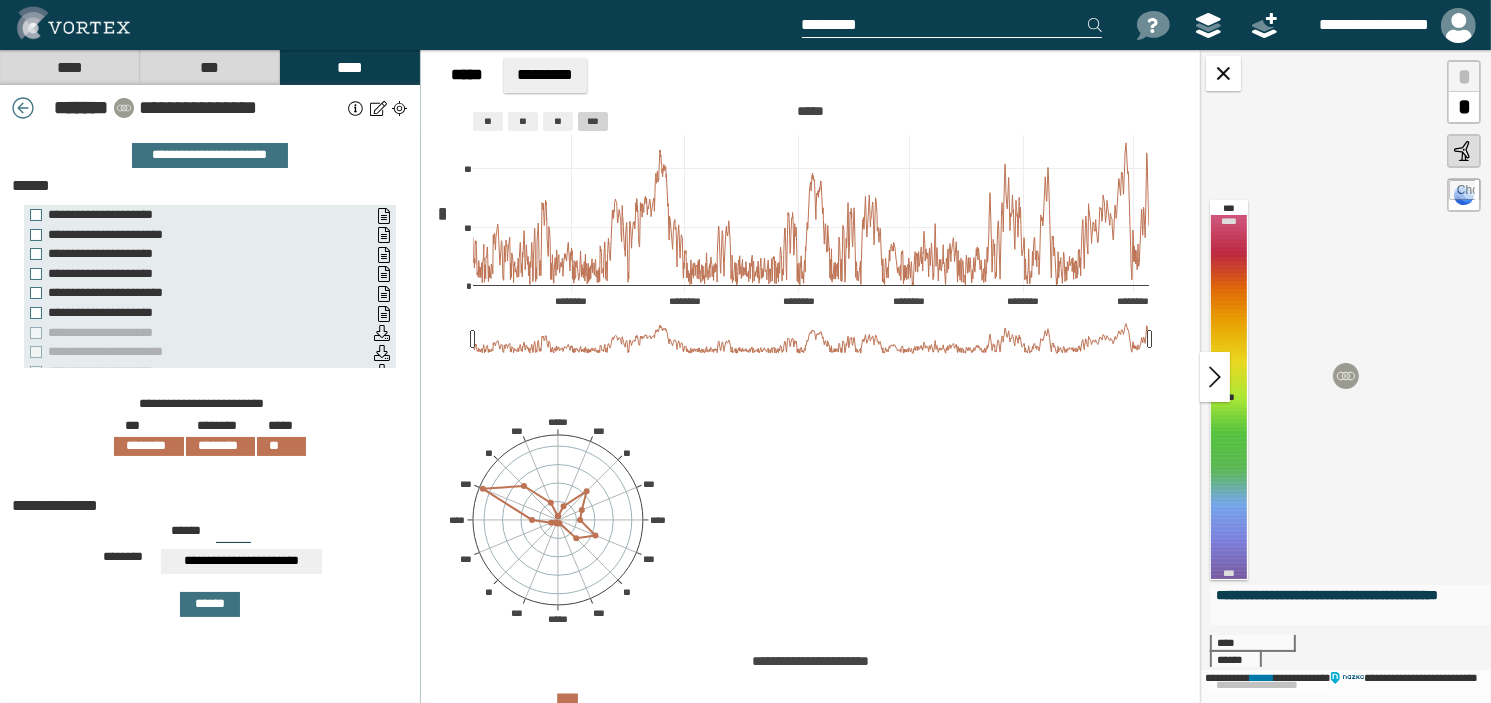 click at bounding box center [1215, 377] 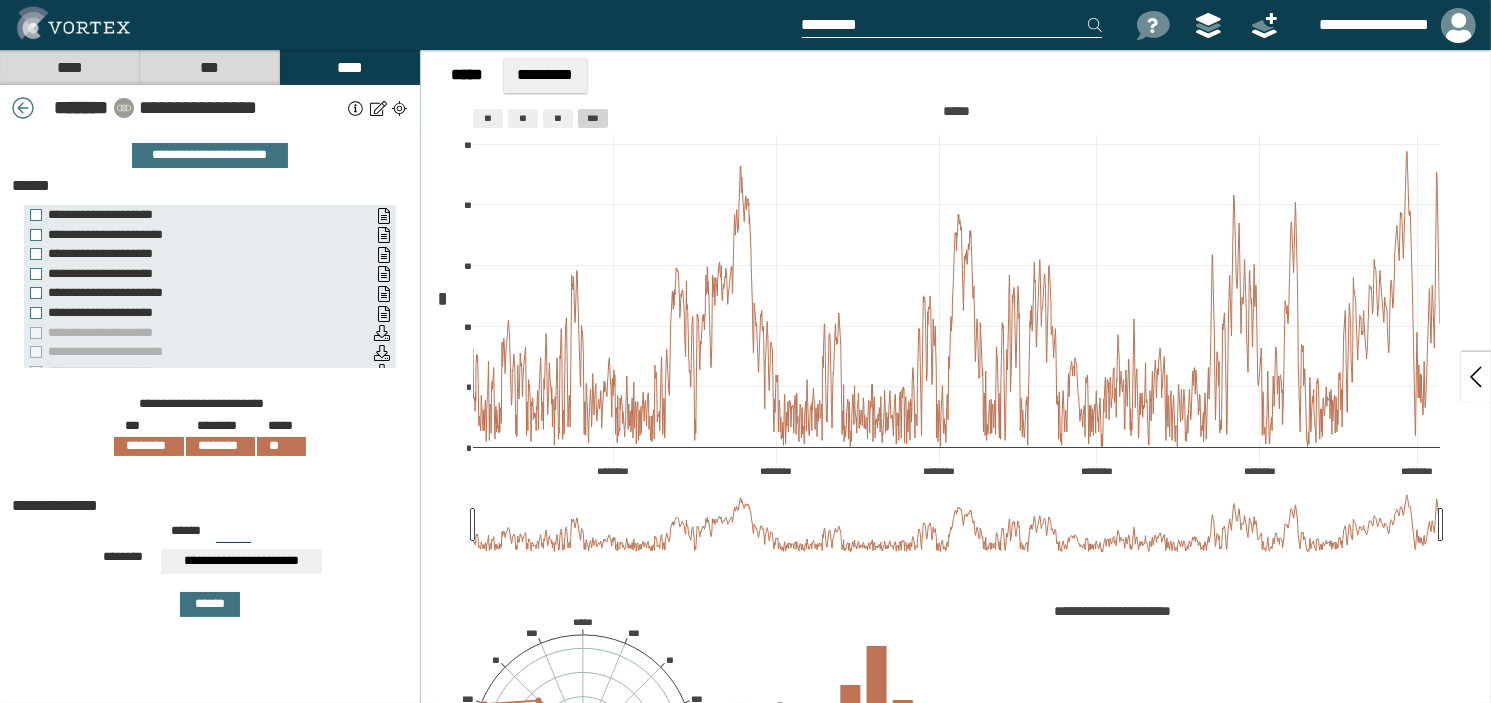 click at bounding box center (1476, 377) 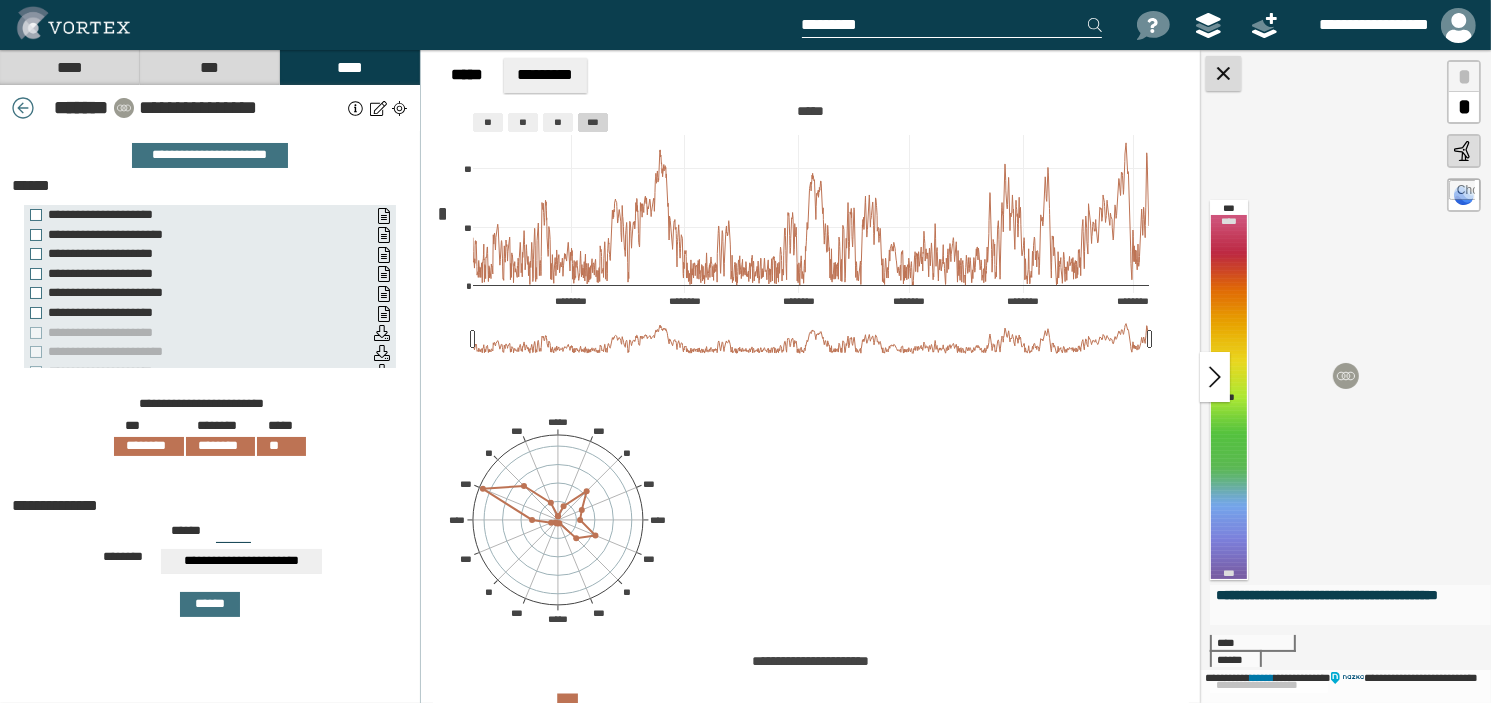 click at bounding box center [1223, 73] 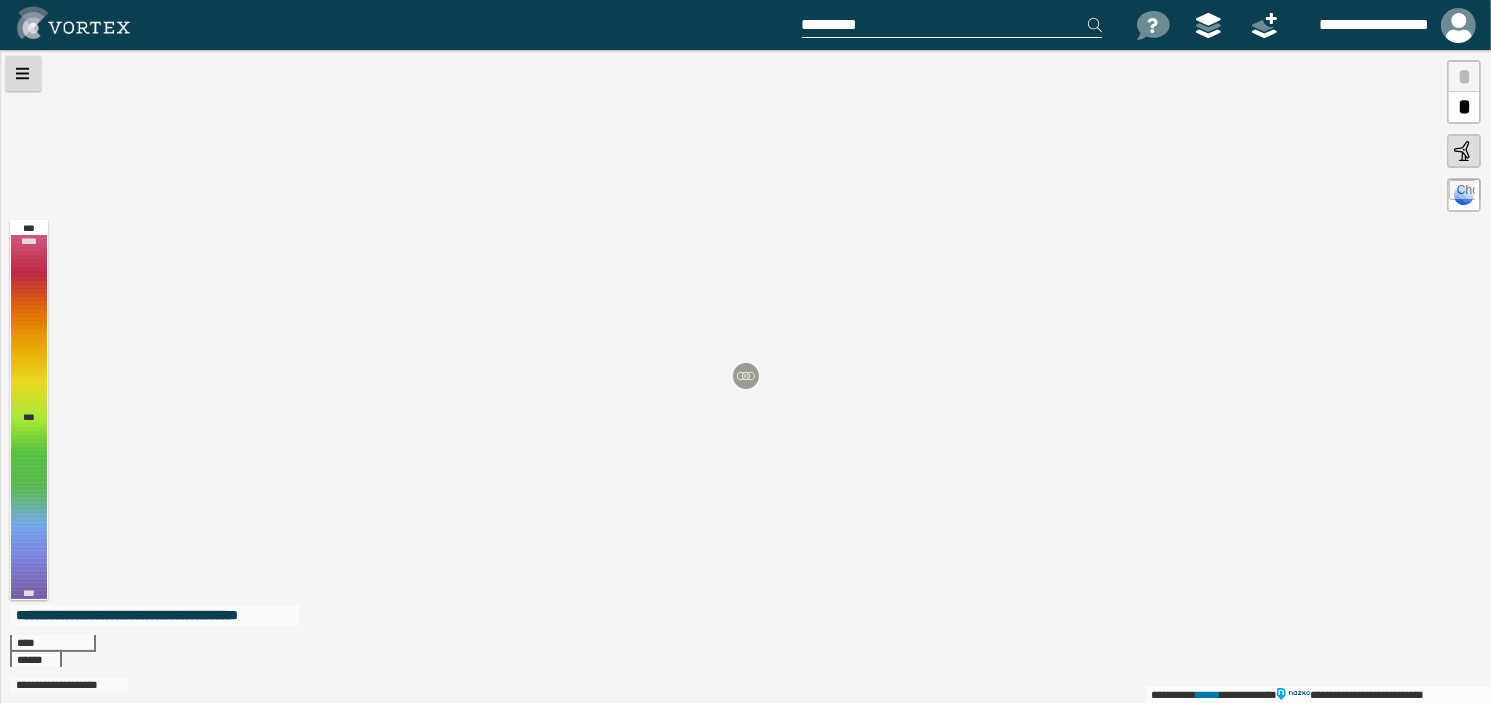 click at bounding box center (23, 73) 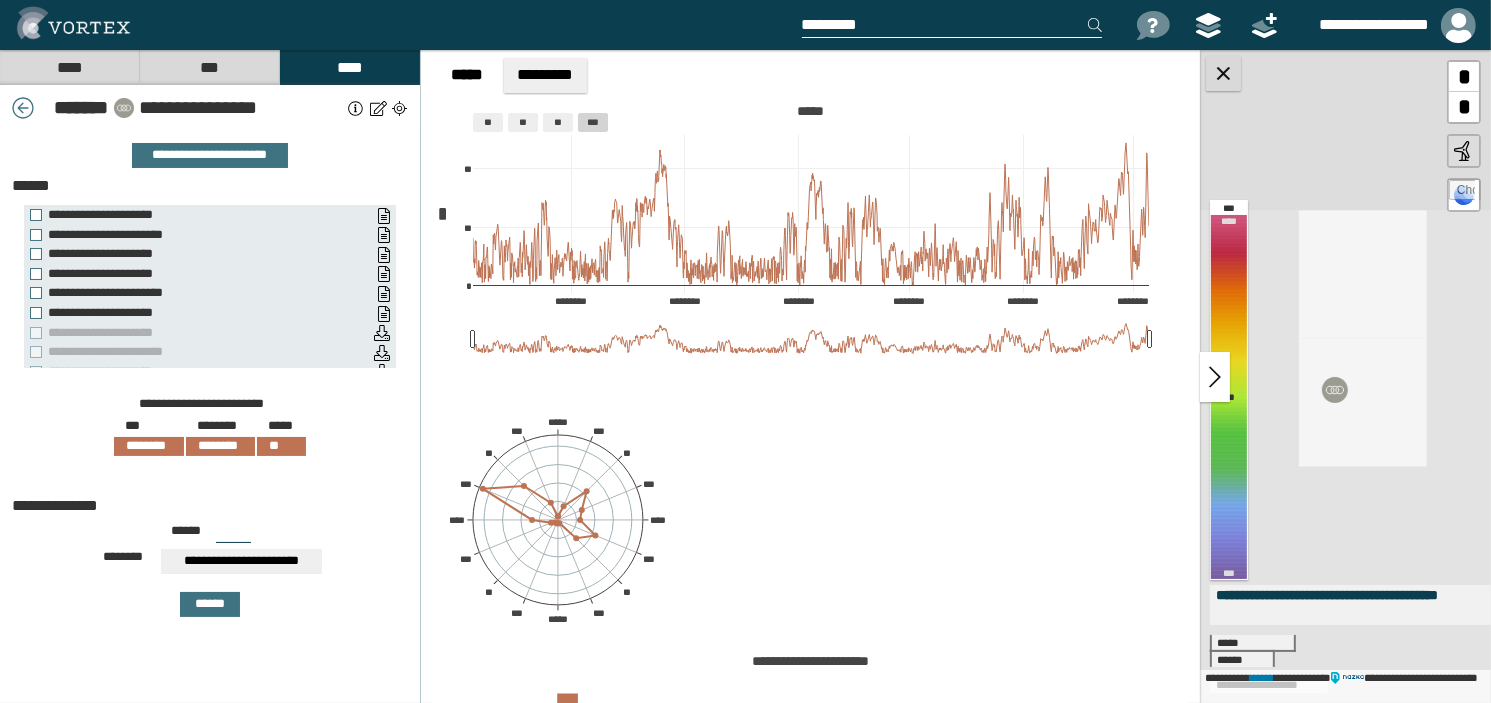click at bounding box center (1223, 73) 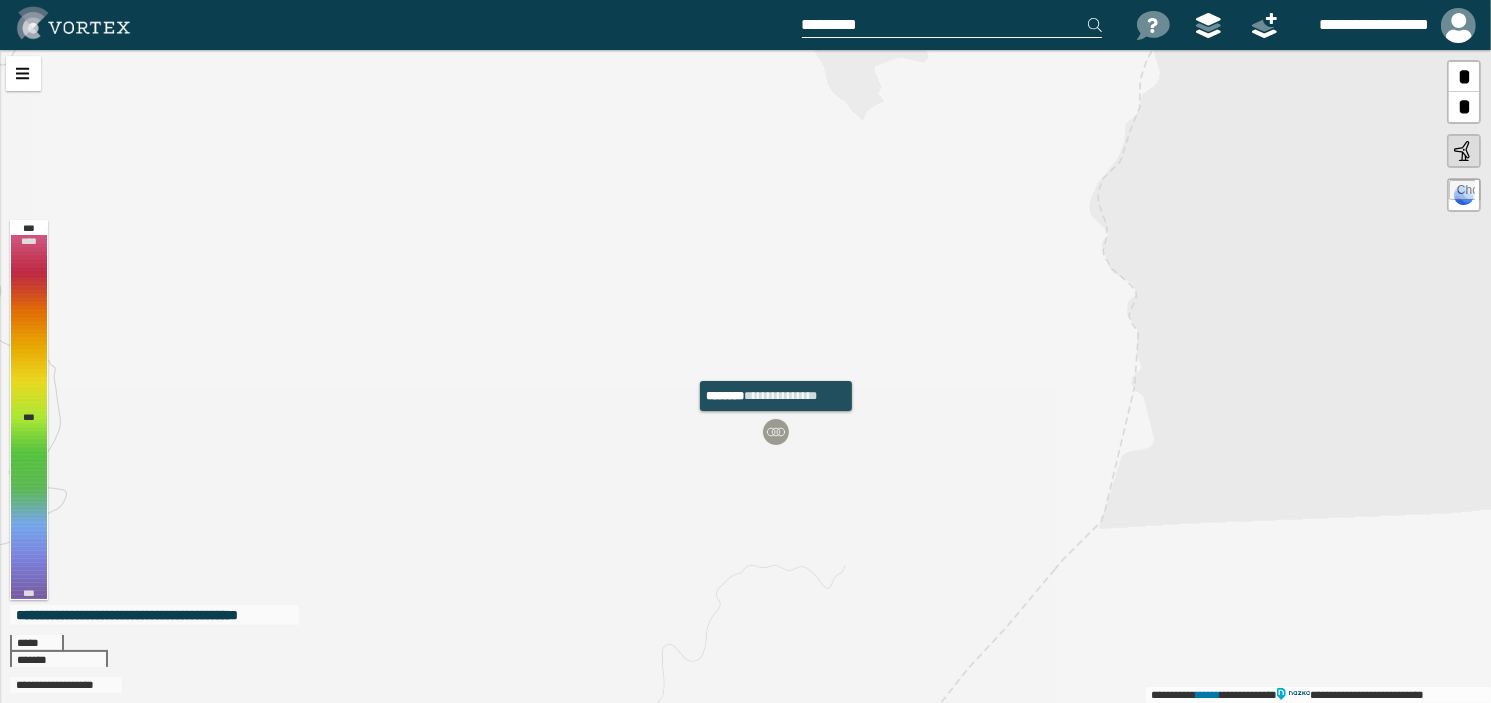 click at bounding box center (776, 432) 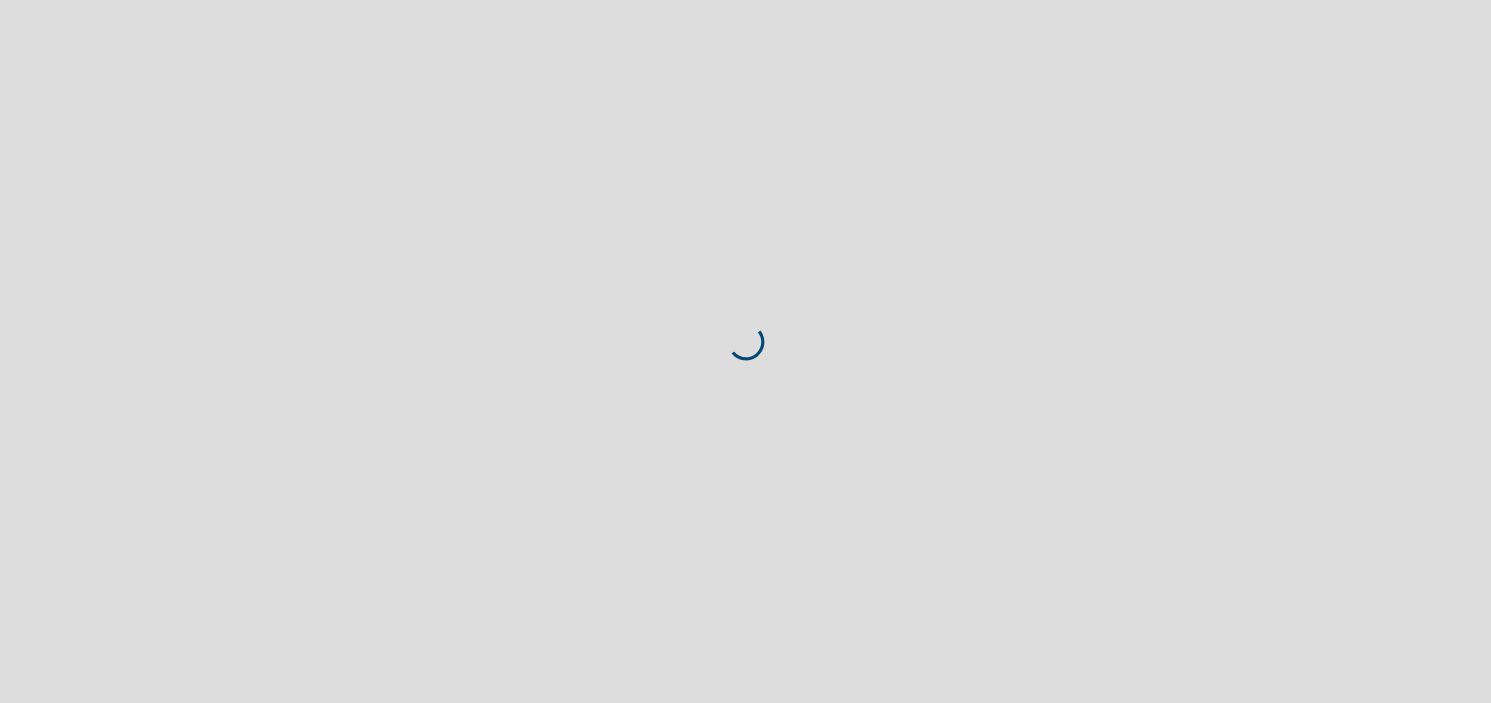 scroll, scrollTop: 0, scrollLeft: 0, axis: both 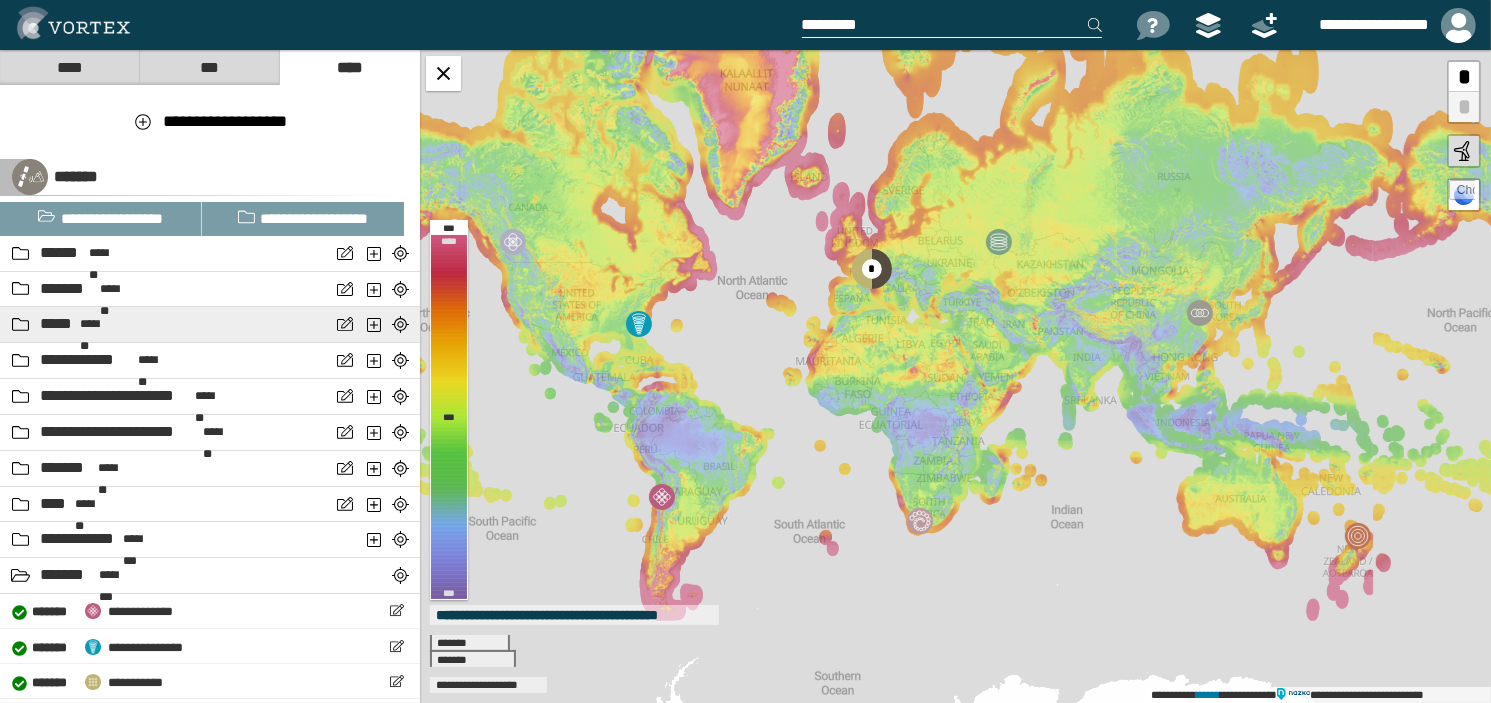 click on "*******" at bounding box center (96, 324) 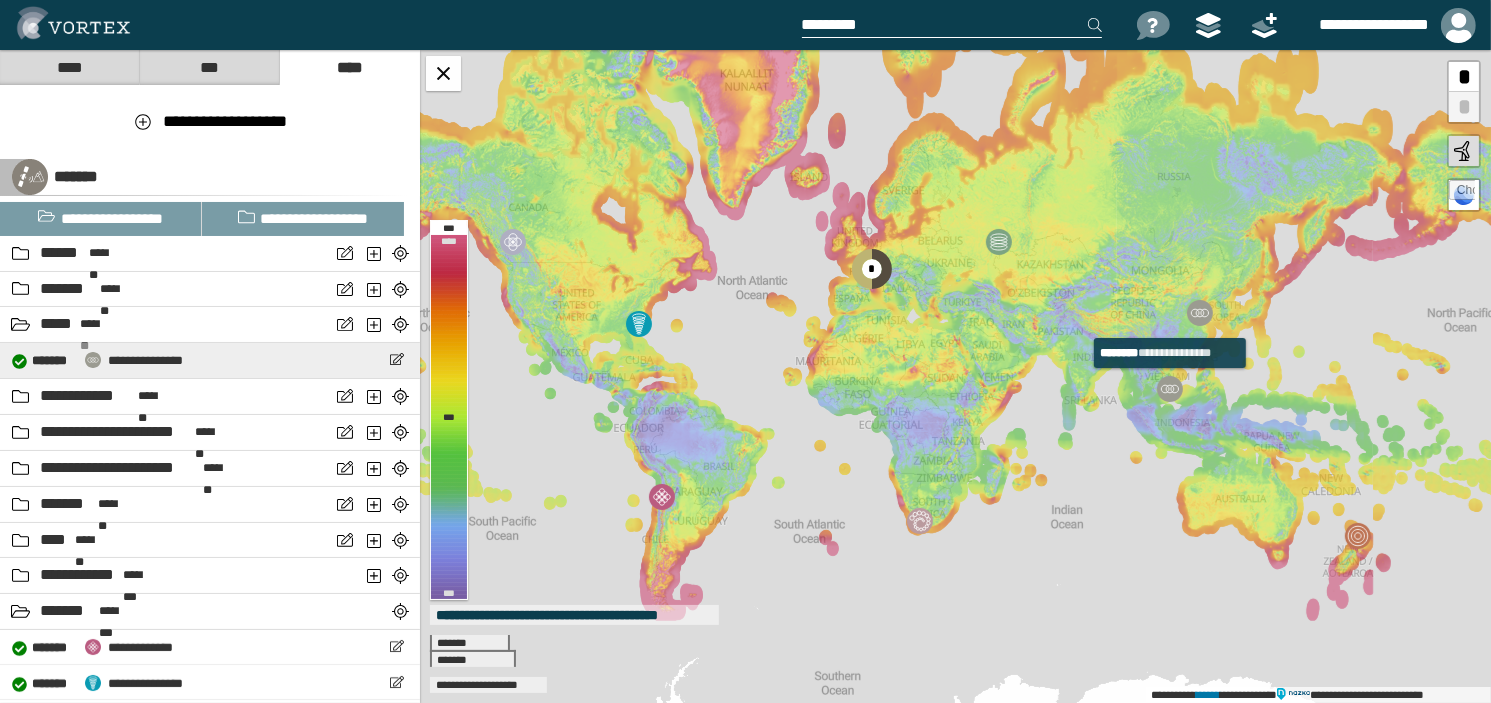 click on "**********" at bounding box center (145, 360) 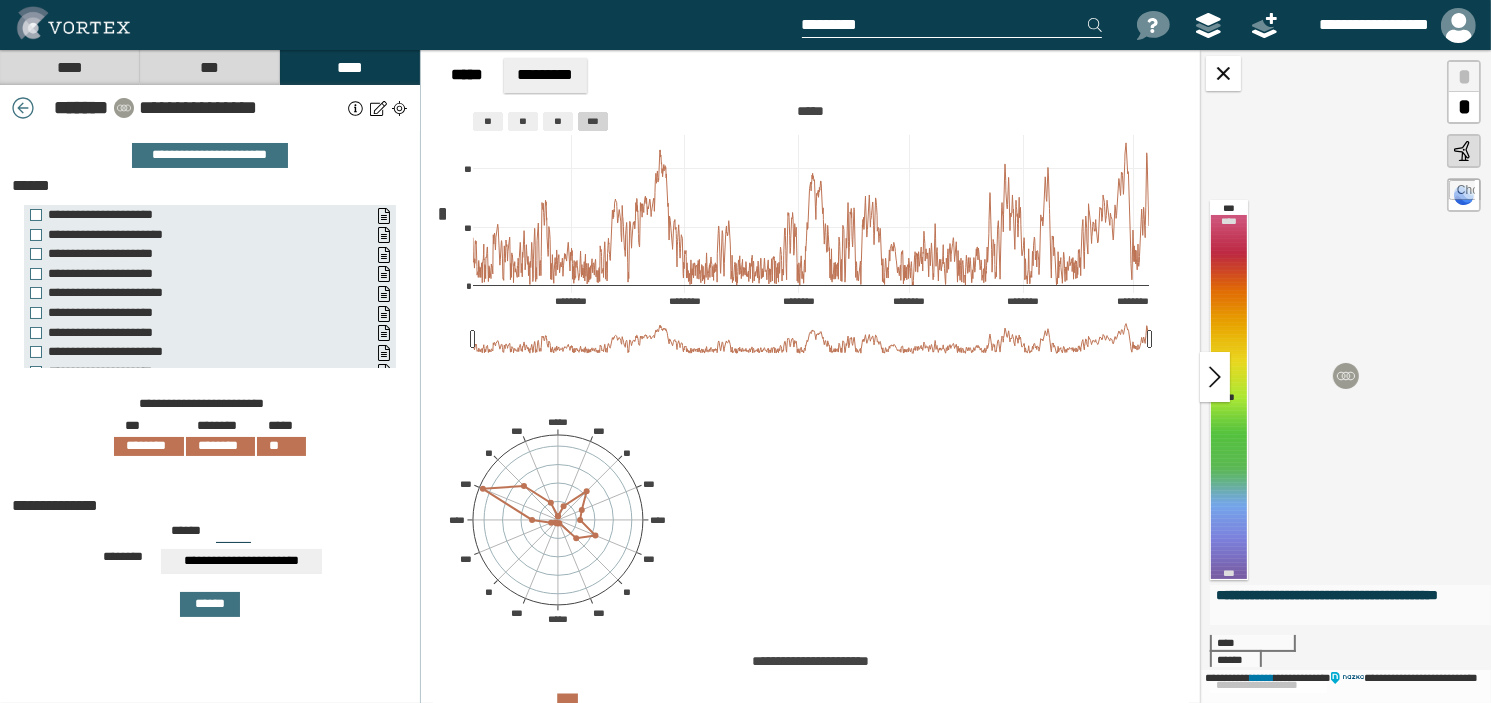 click at bounding box center [1215, 377] 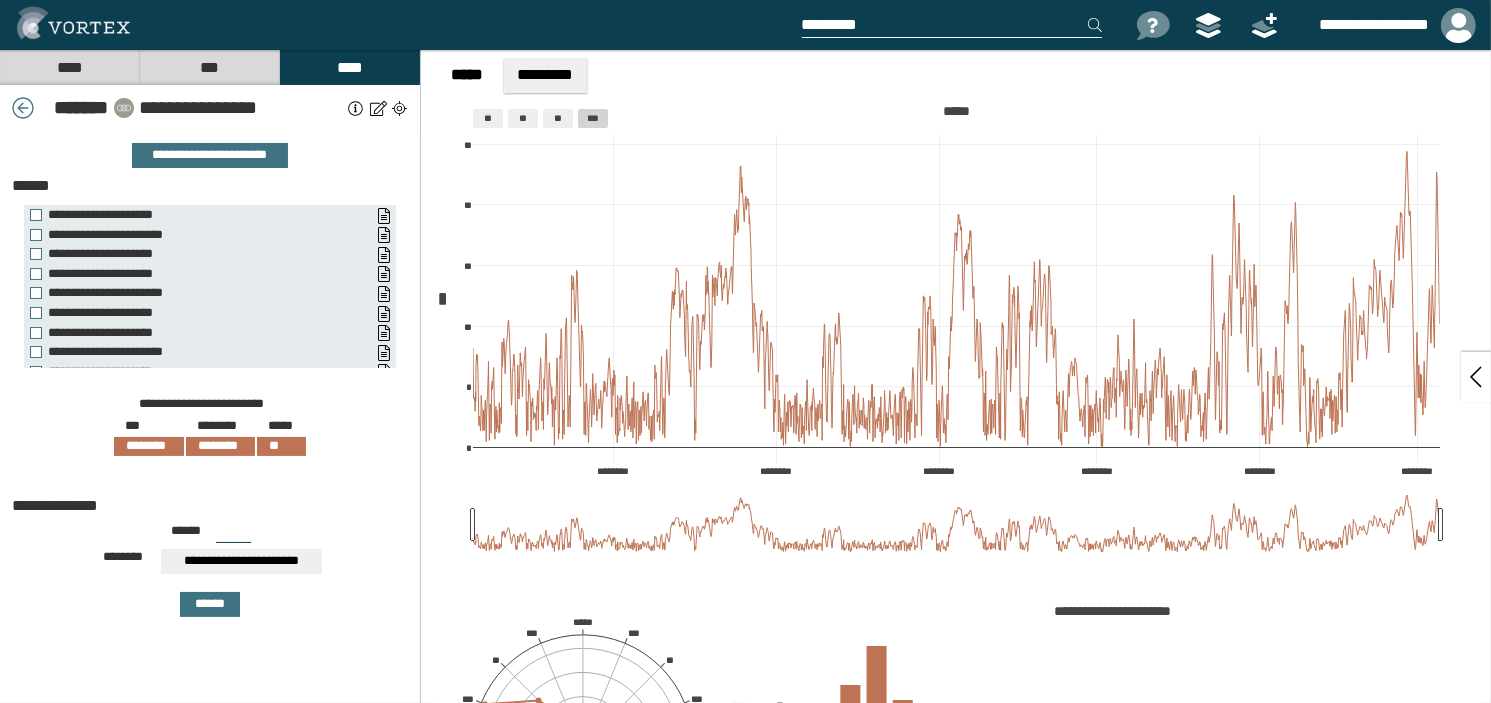 click at bounding box center [1476, 377] 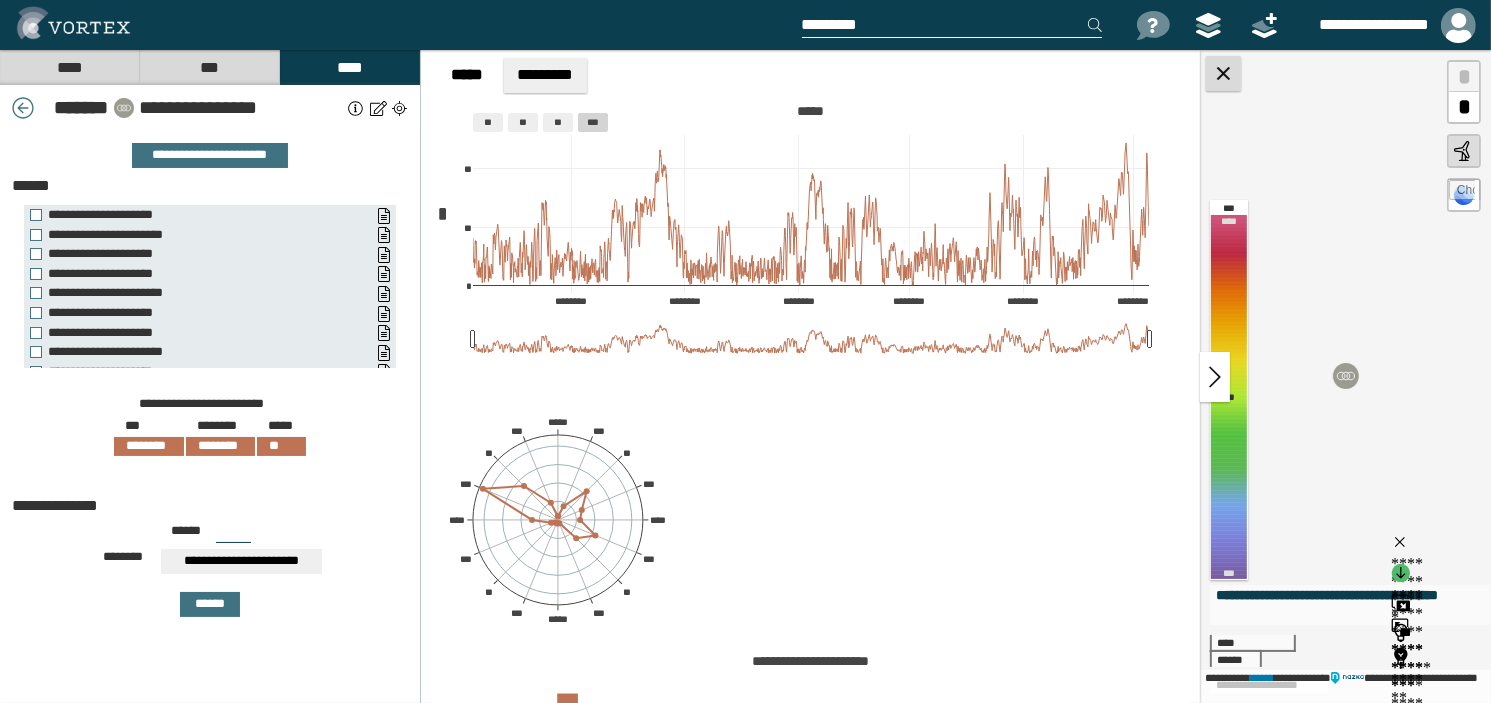 click at bounding box center [1223, 73] 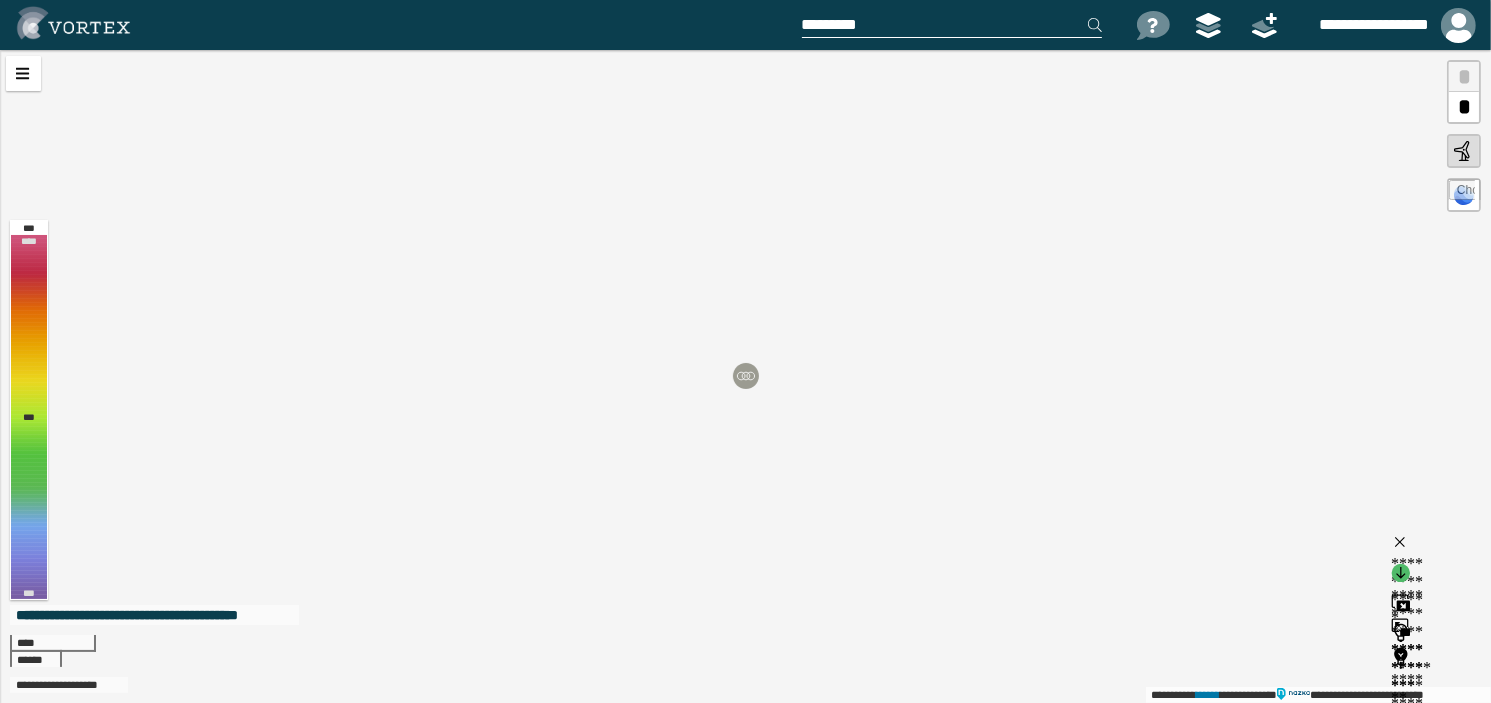 click on "**********" at bounding box center (745, 376) 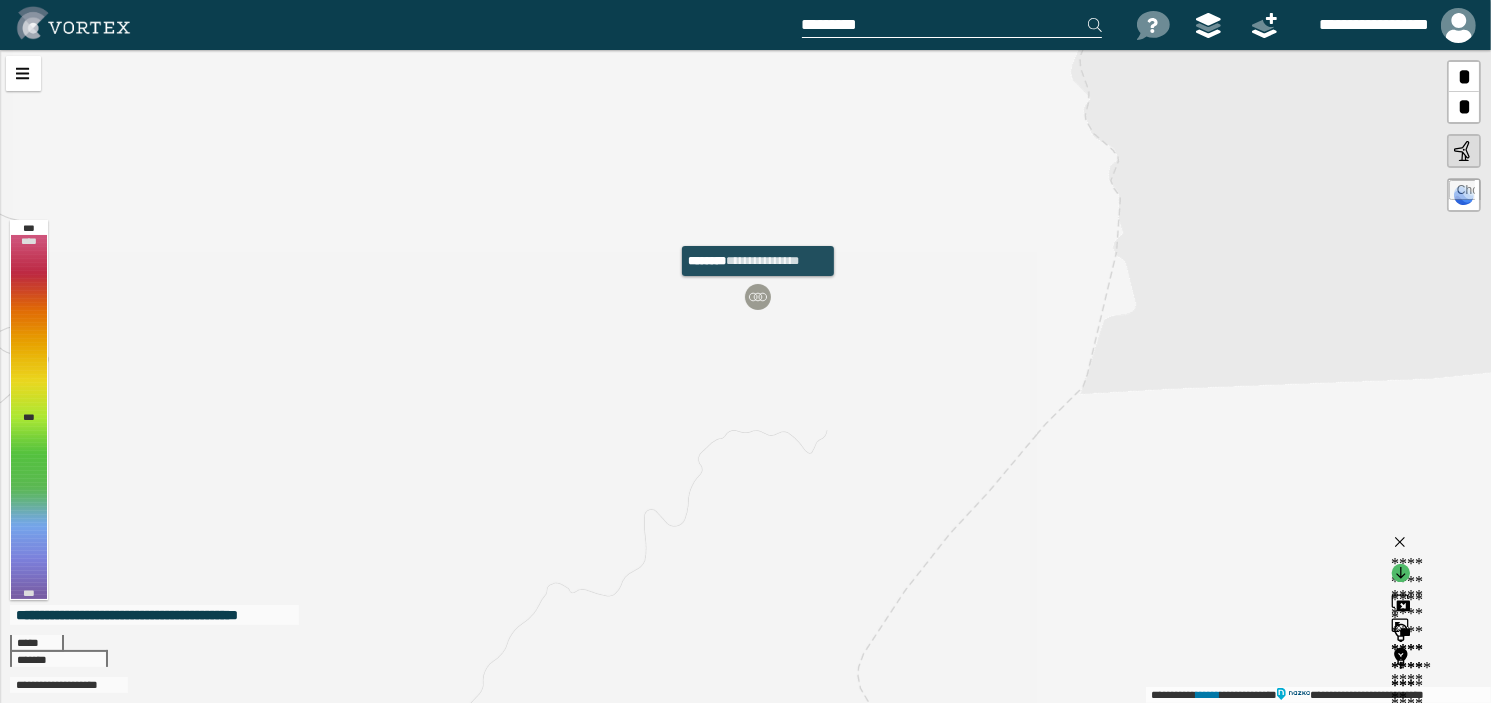 click at bounding box center (758, 297) 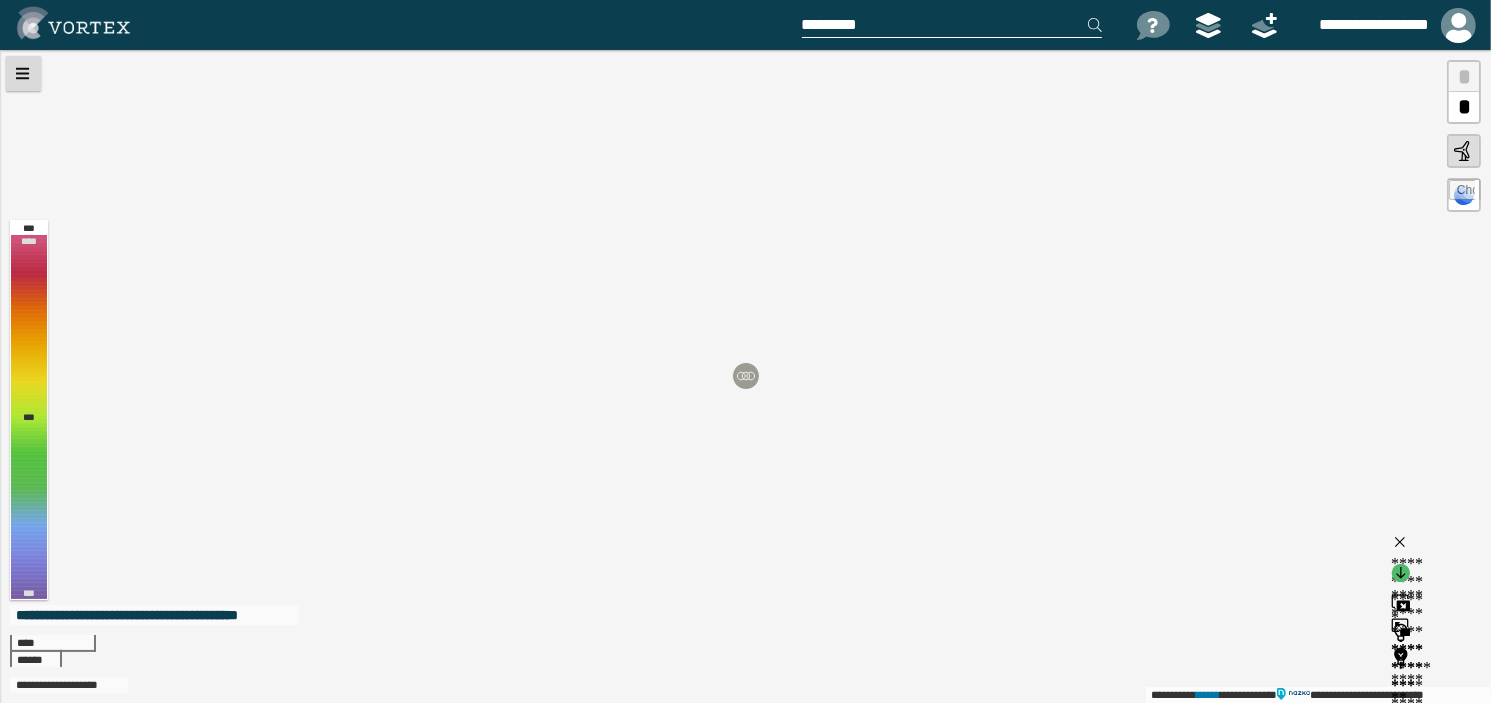 click at bounding box center [23, 73] 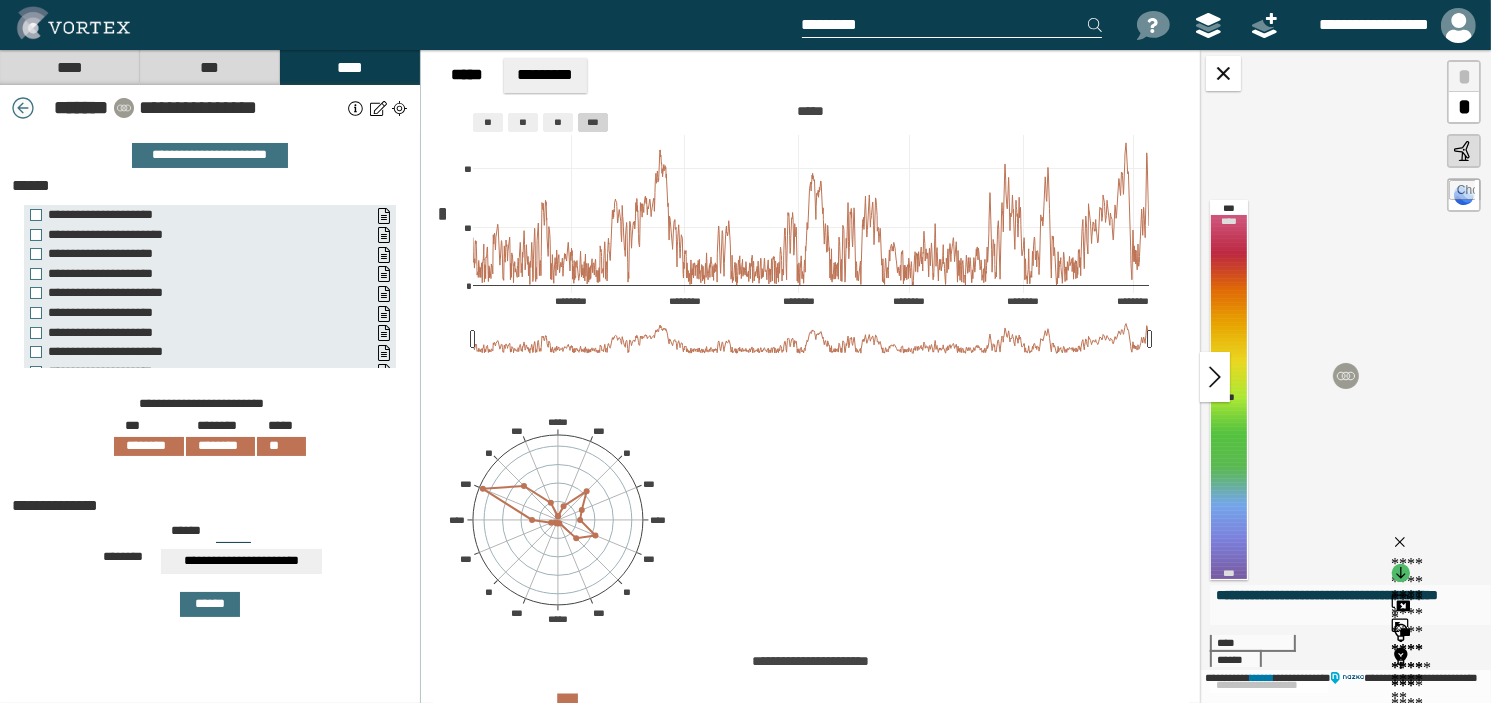 click at bounding box center [23, 108] 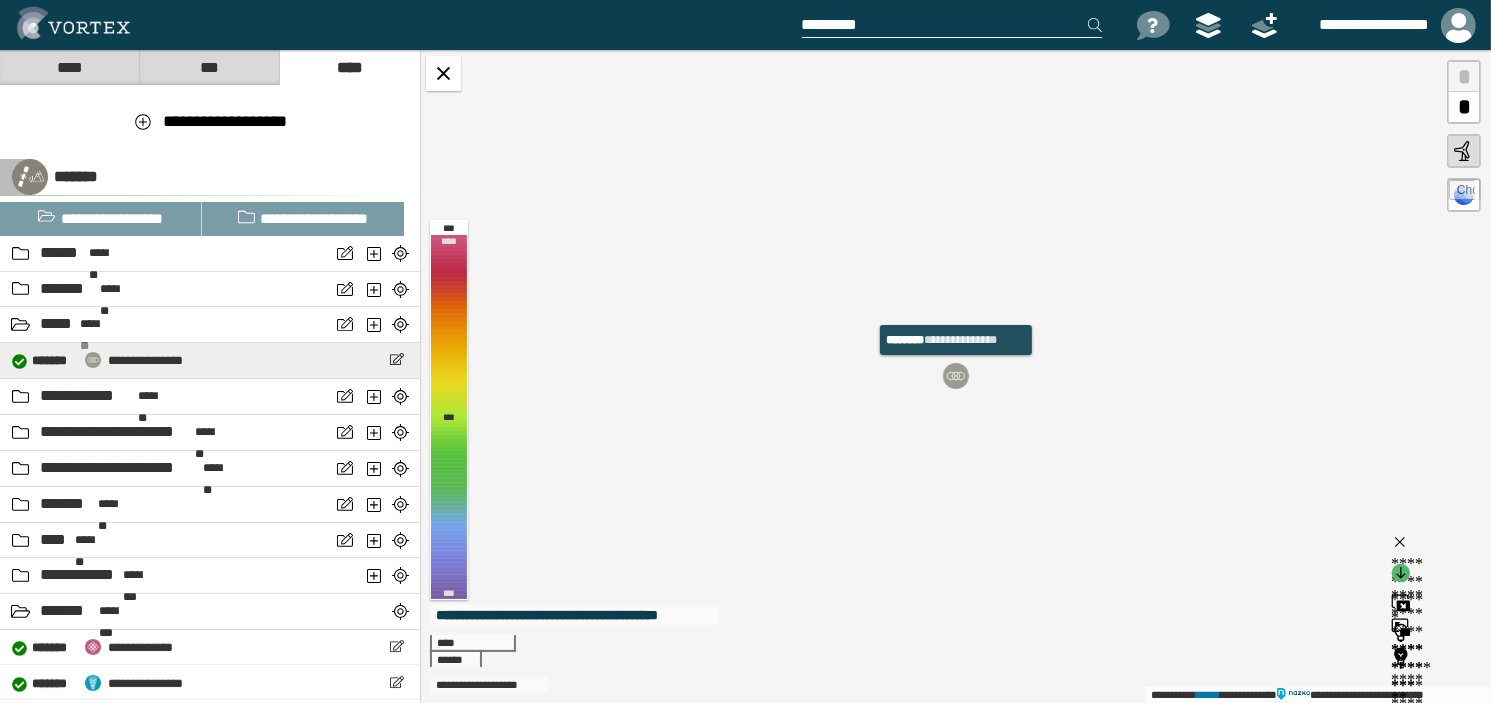 drag, startPoint x: 142, startPoint y: 356, endPoint x: 20, endPoint y: 359, distance: 122.03688 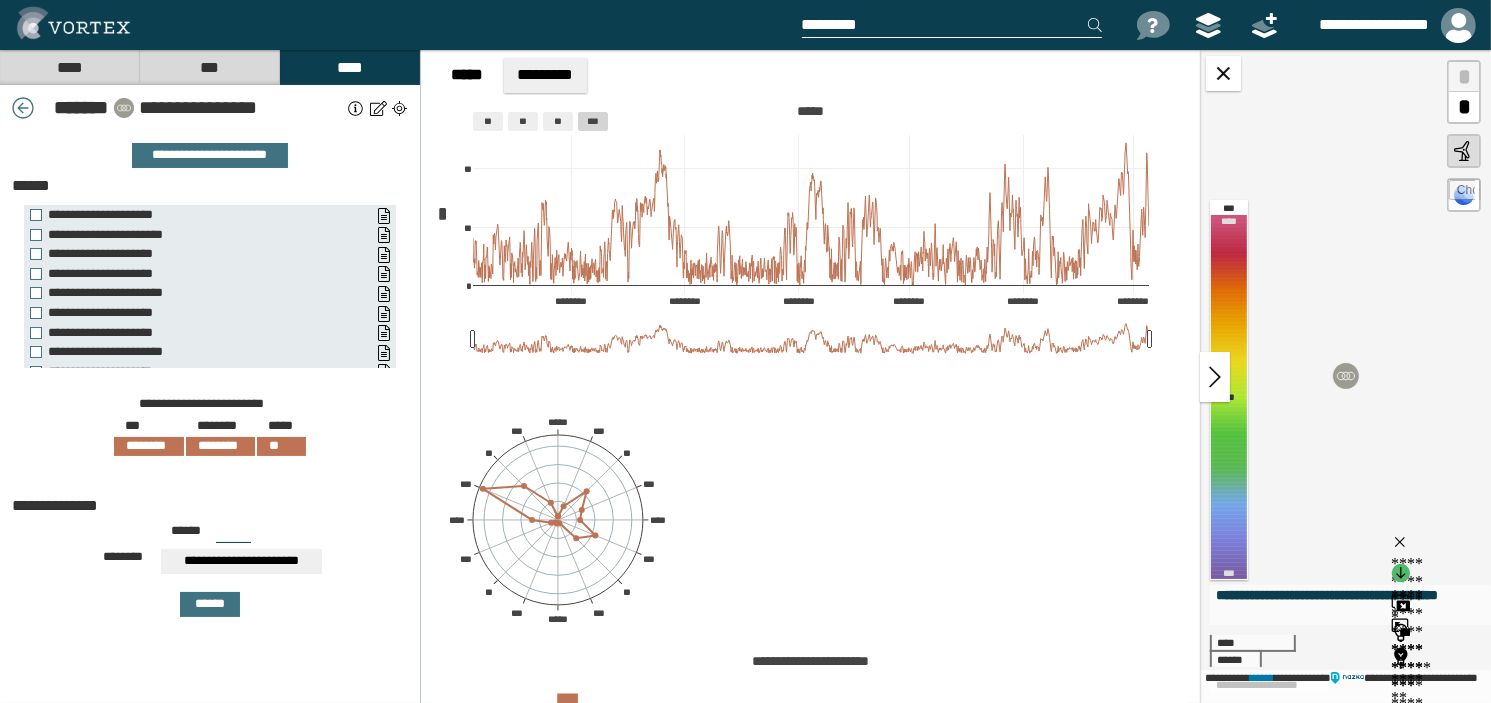 click on "***" at bounding box center (209, 67) 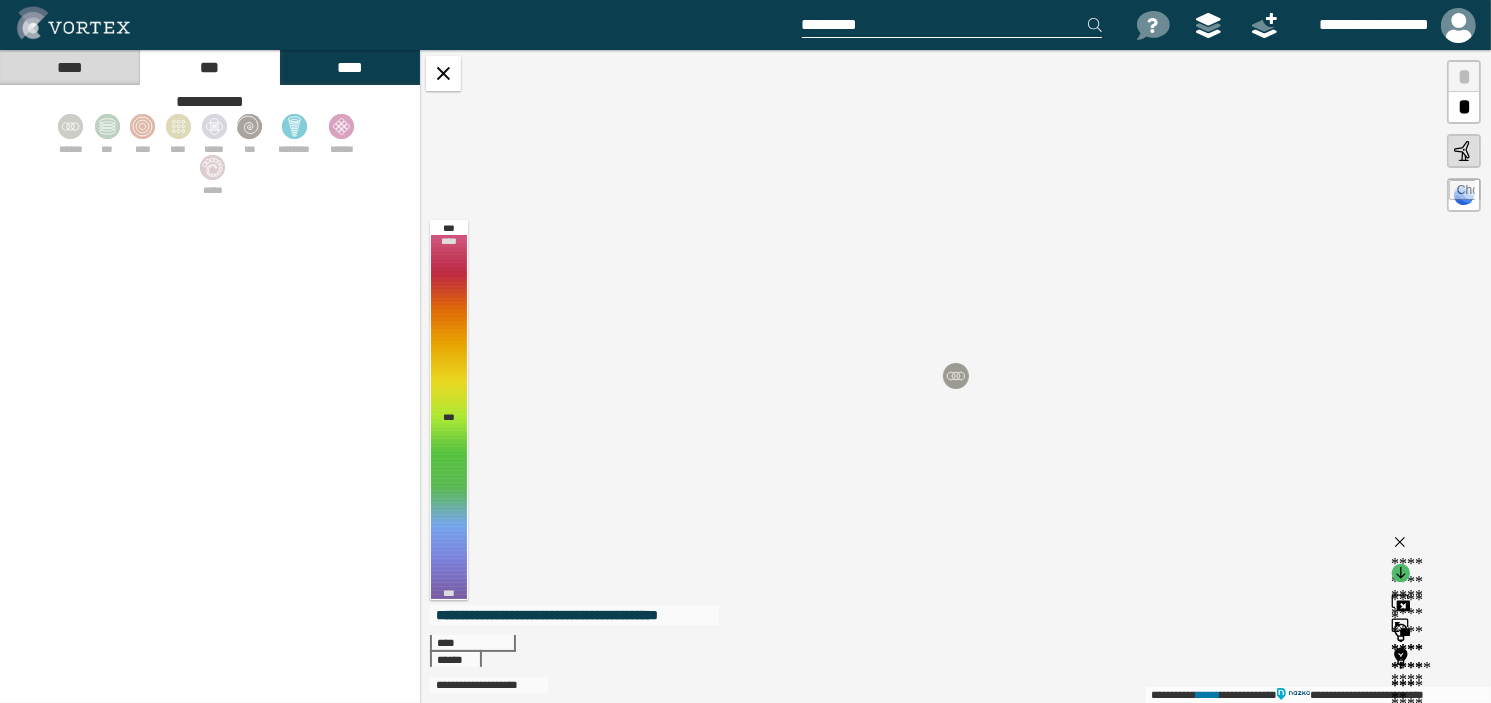 click on "****" at bounding box center (349, 67) 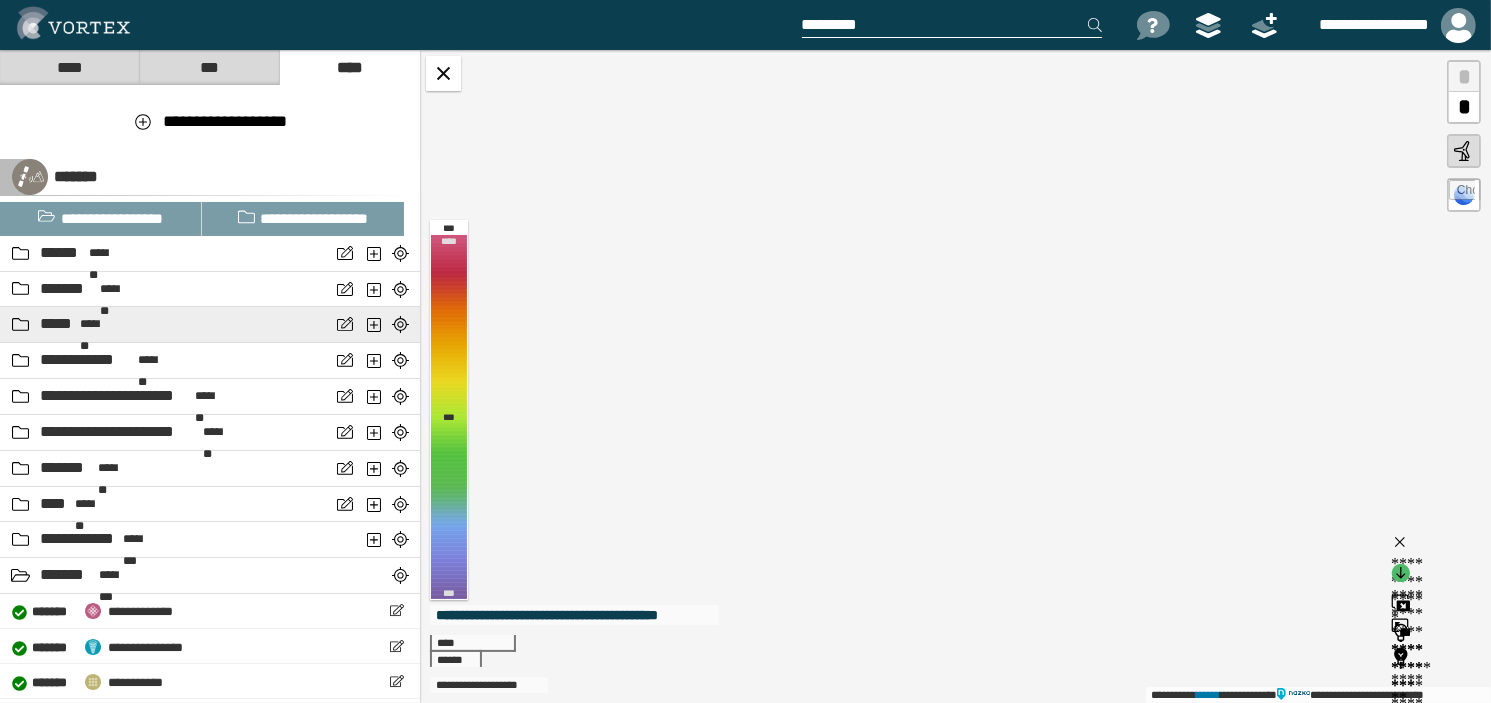 click on "***** *******" at bounding box center [165, 324] 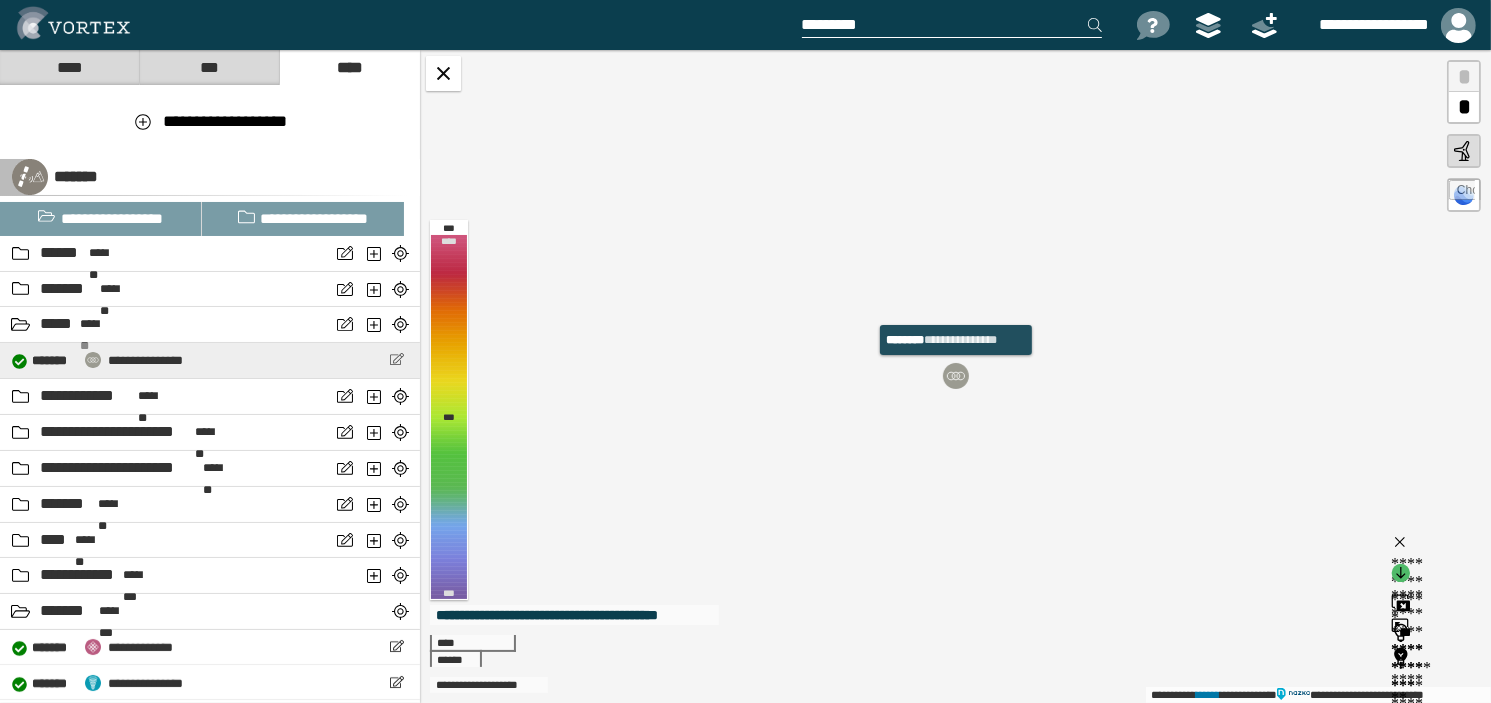 click at bounding box center [396, 359] 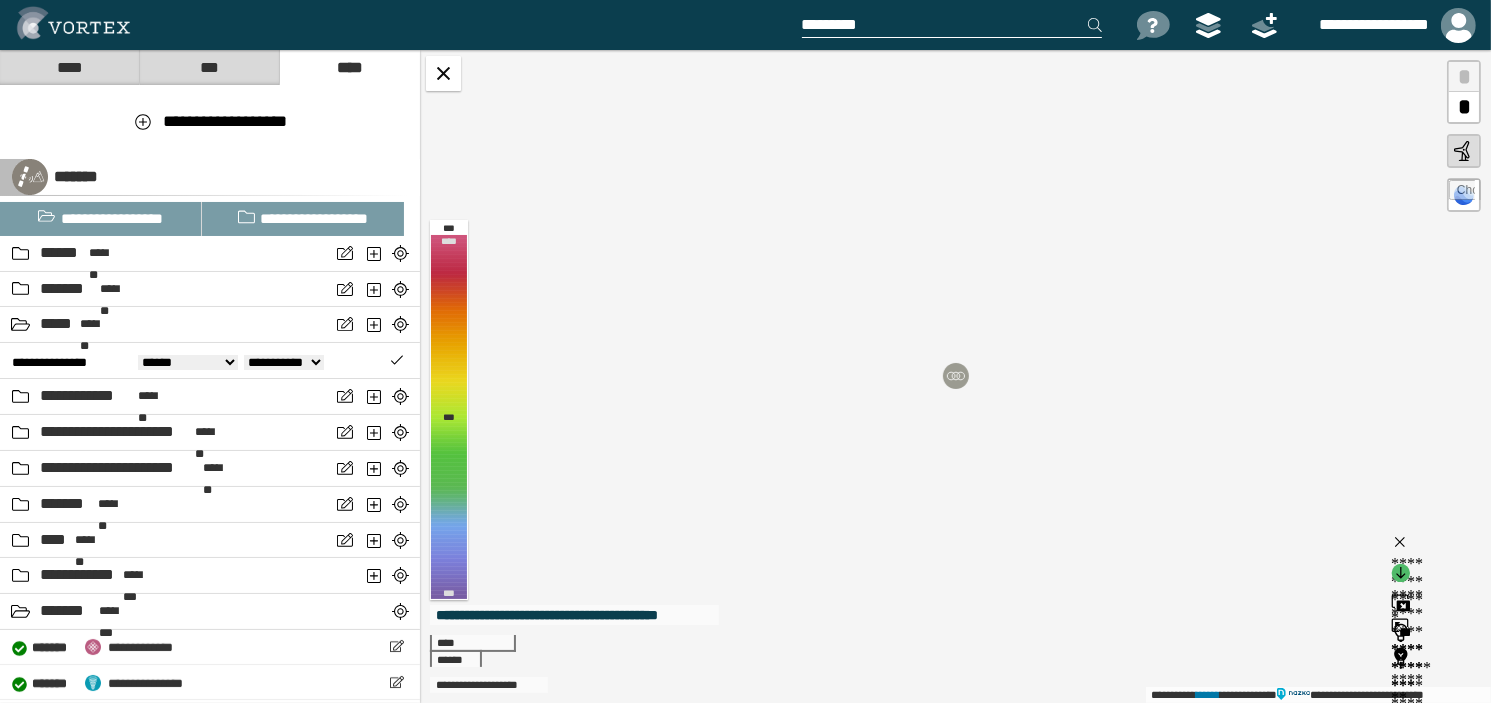 type 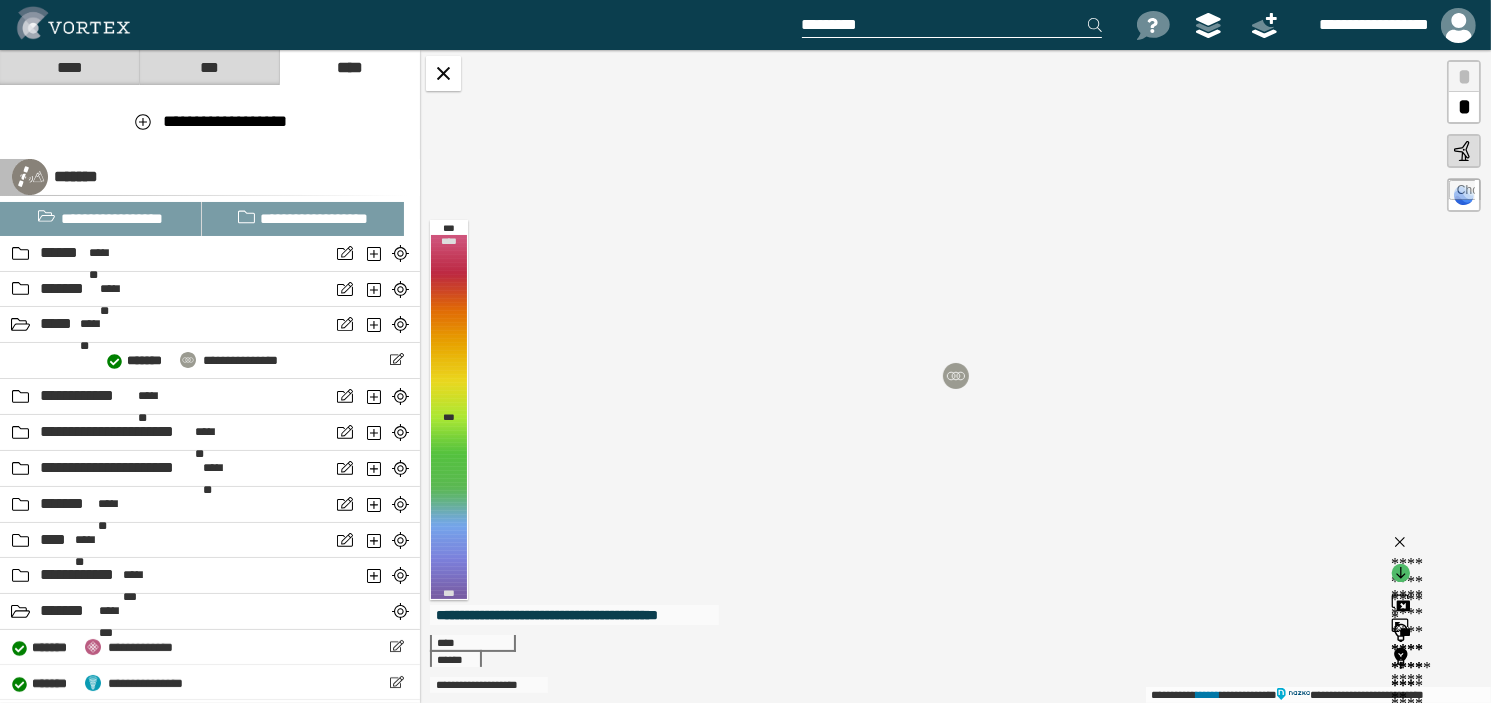 click on "***" at bounding box center [209, 67] 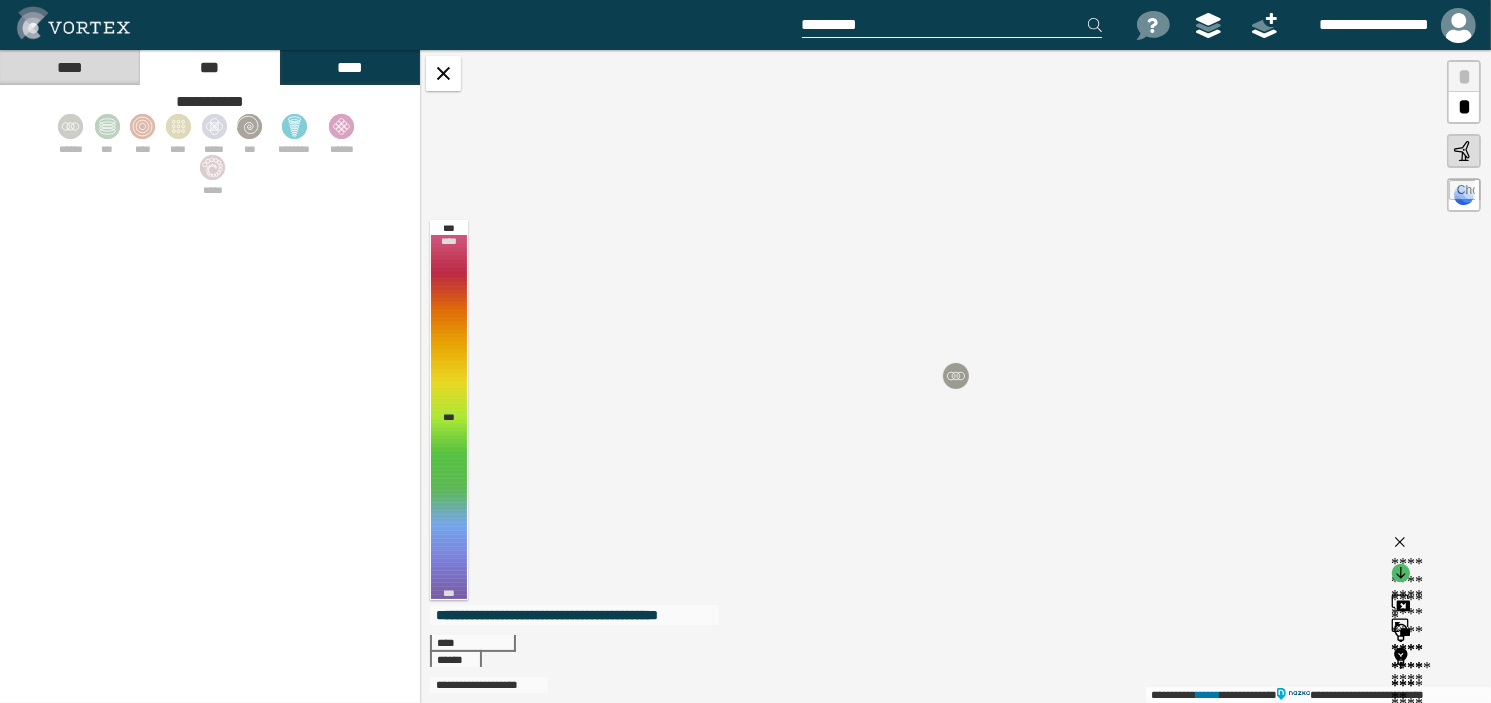 click on "****" at bounding box center [349, 67] 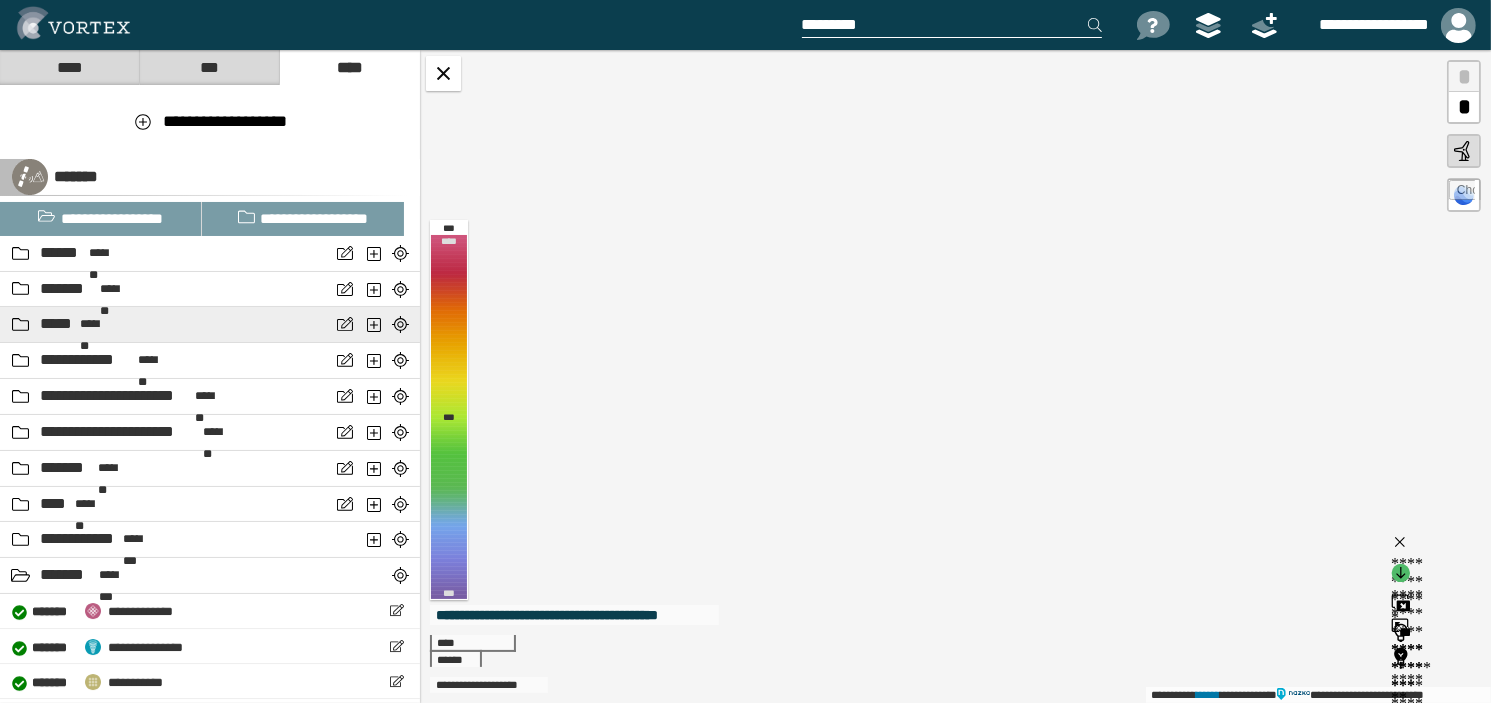 click on "***** *******" at bounding box center (165, 324) 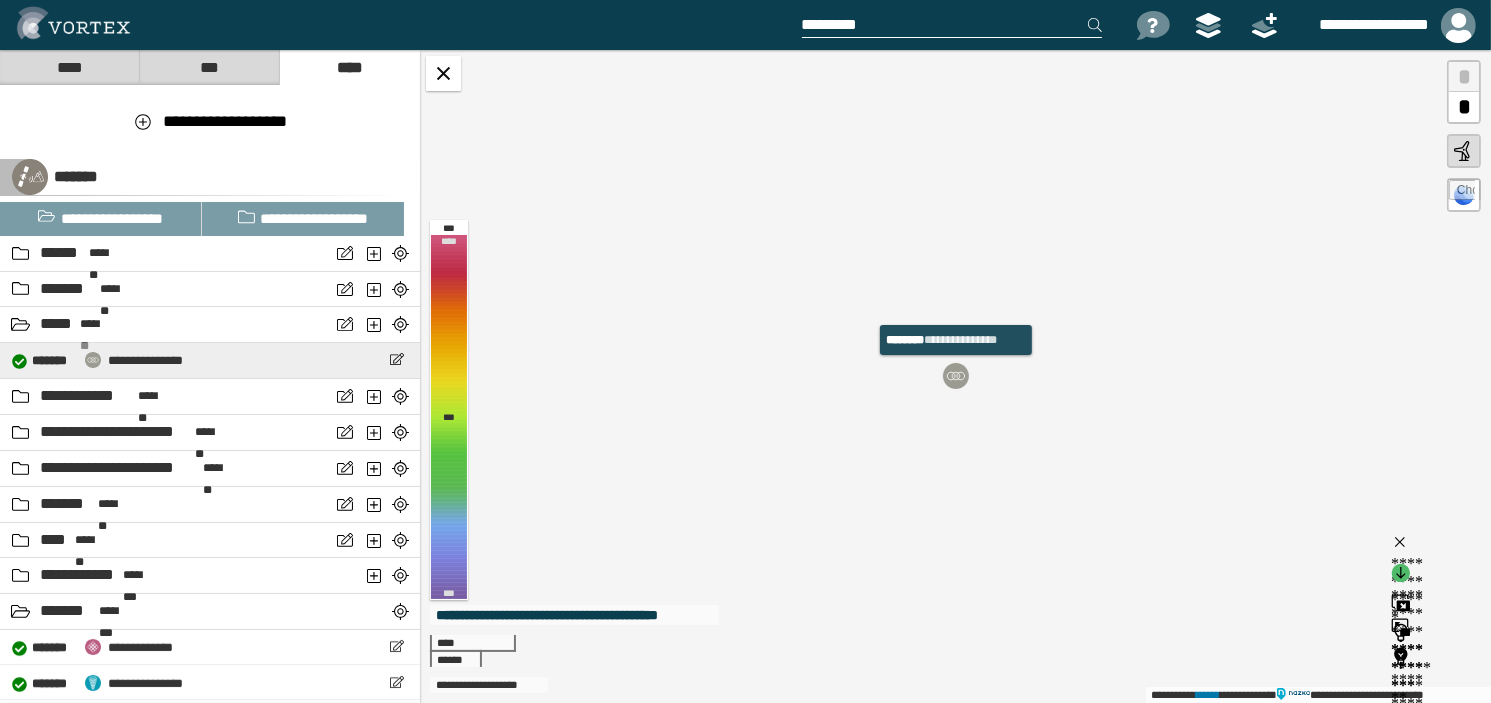 click on "**********" at bounding box center [145, 360] 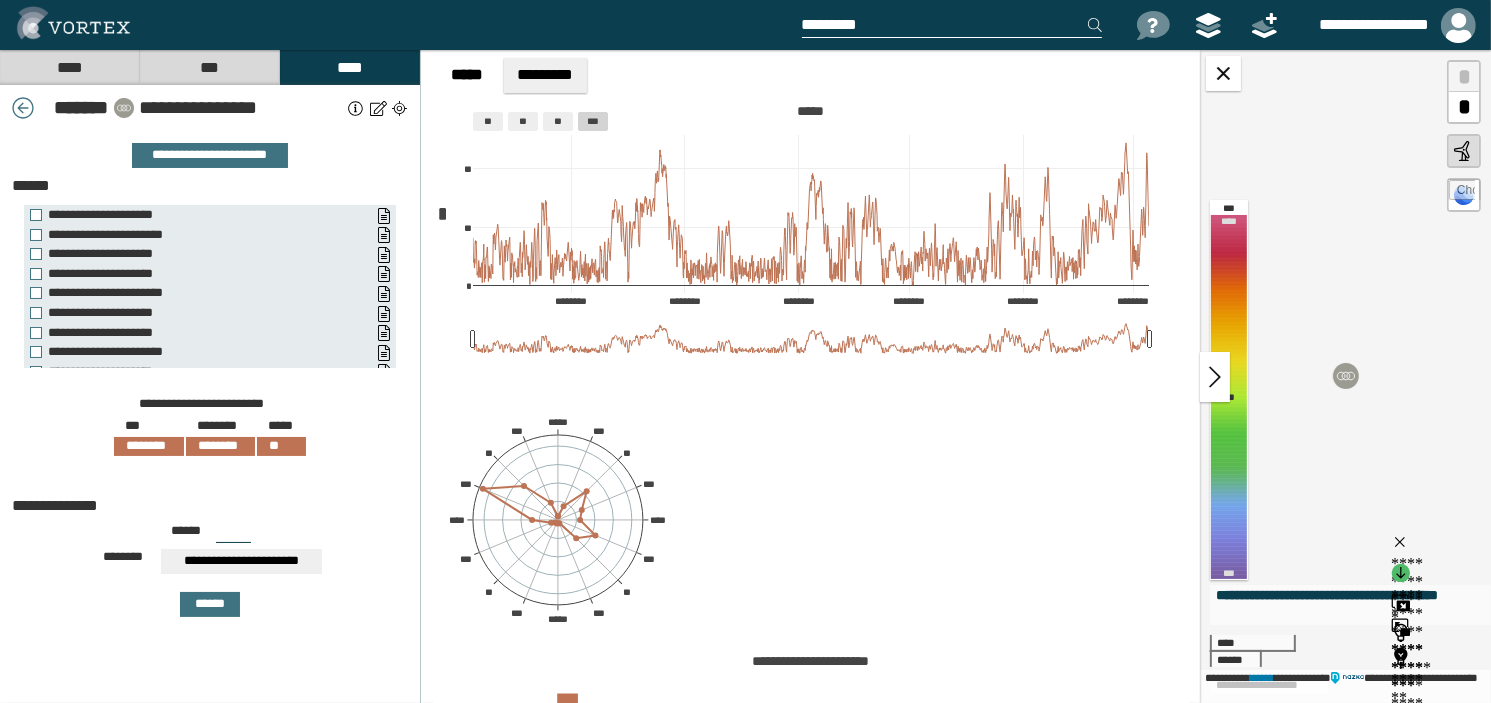 click at bounding box center (1215, 377) 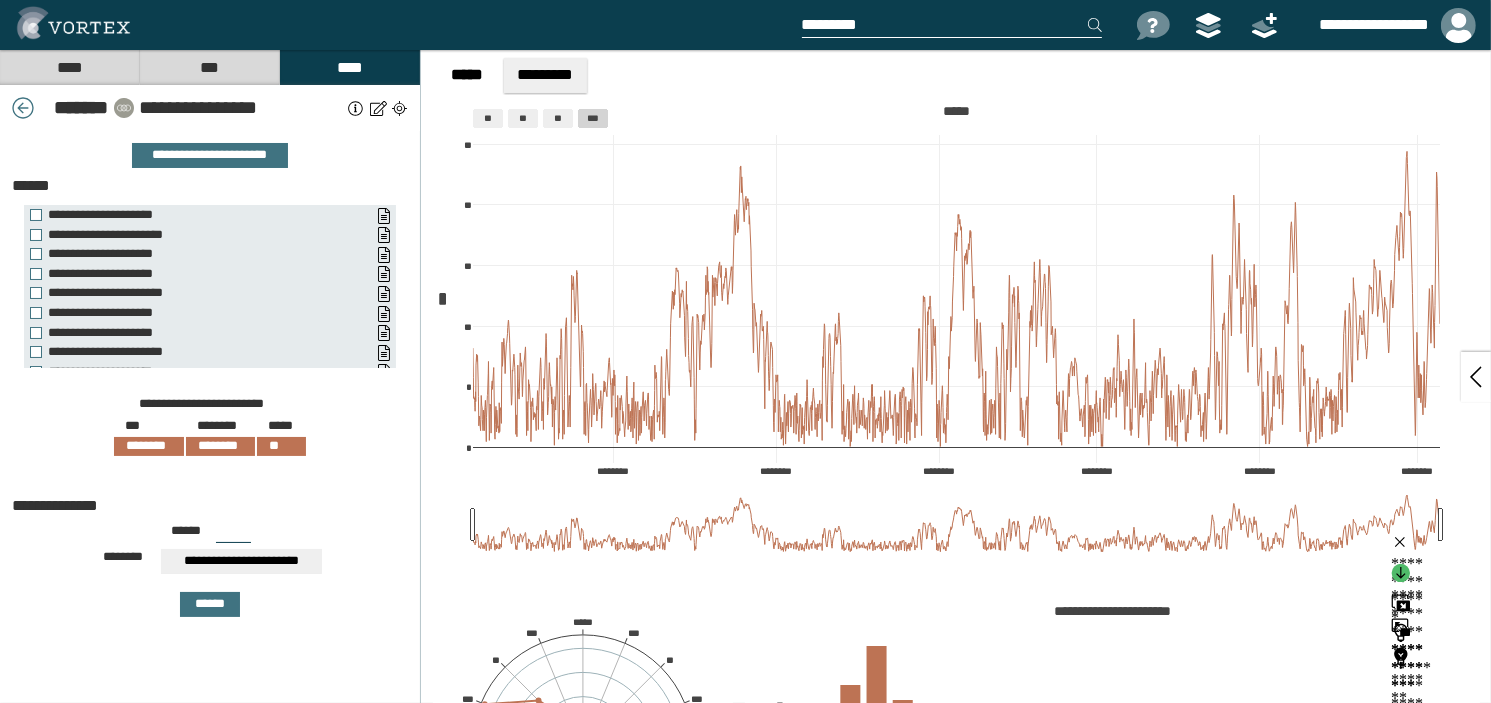 click at bounding box center [1476, 377] 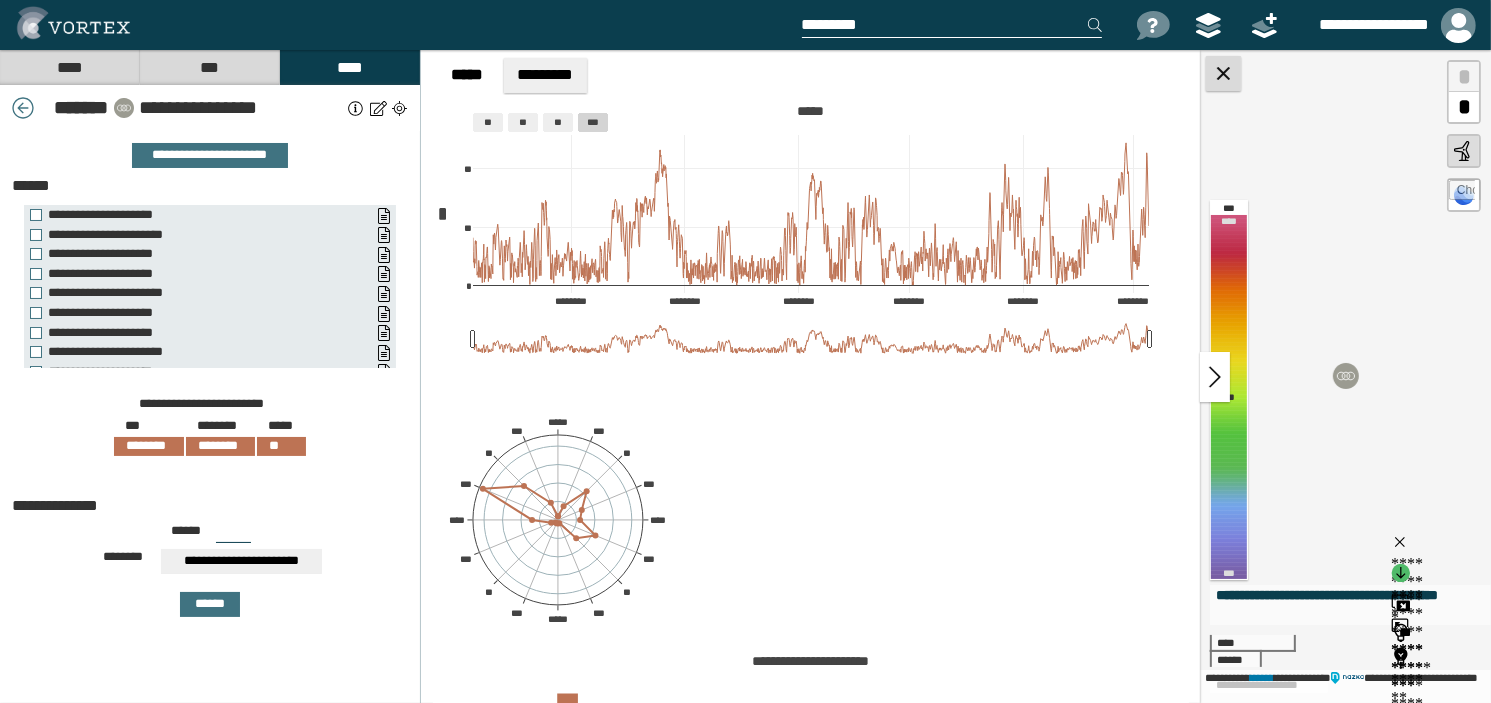 click at bounding box center [1223, 73] 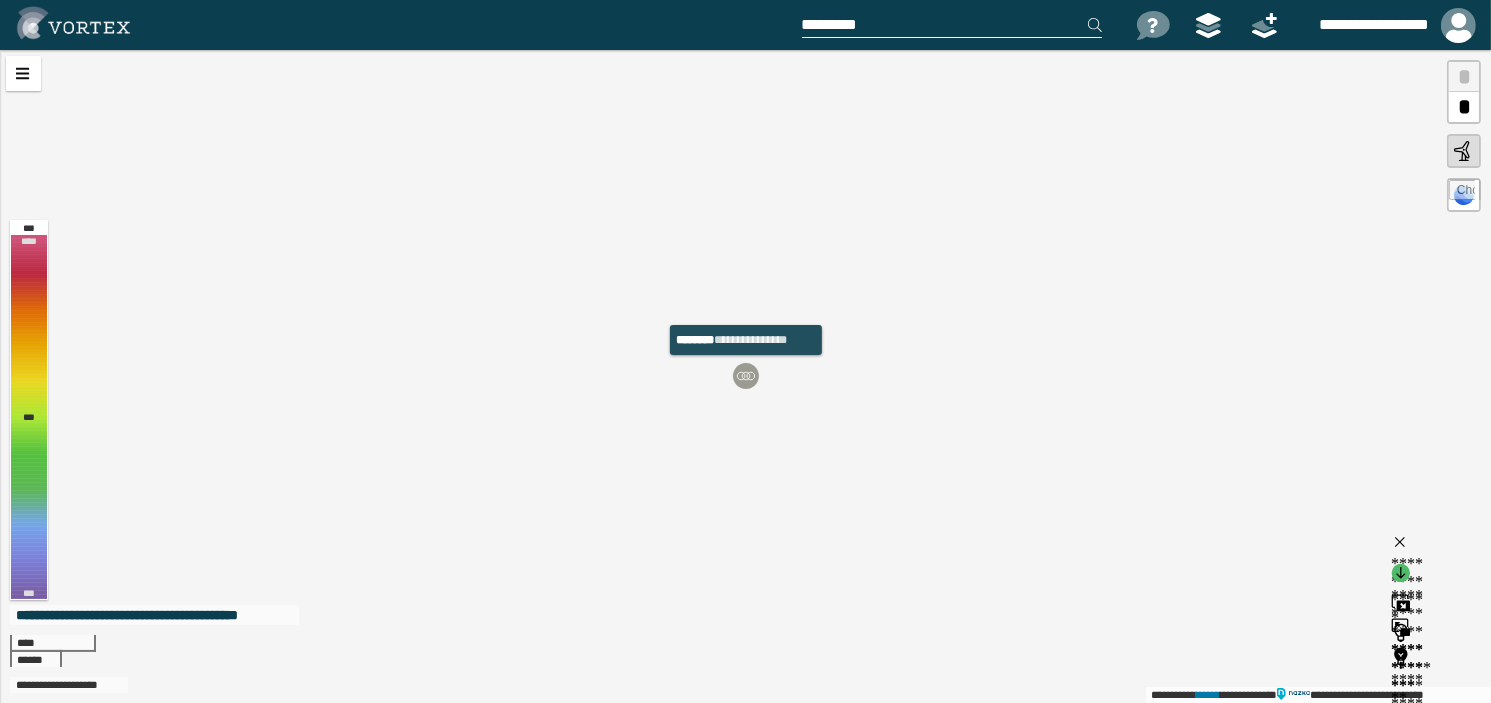 click at bounding box center [746, 376] 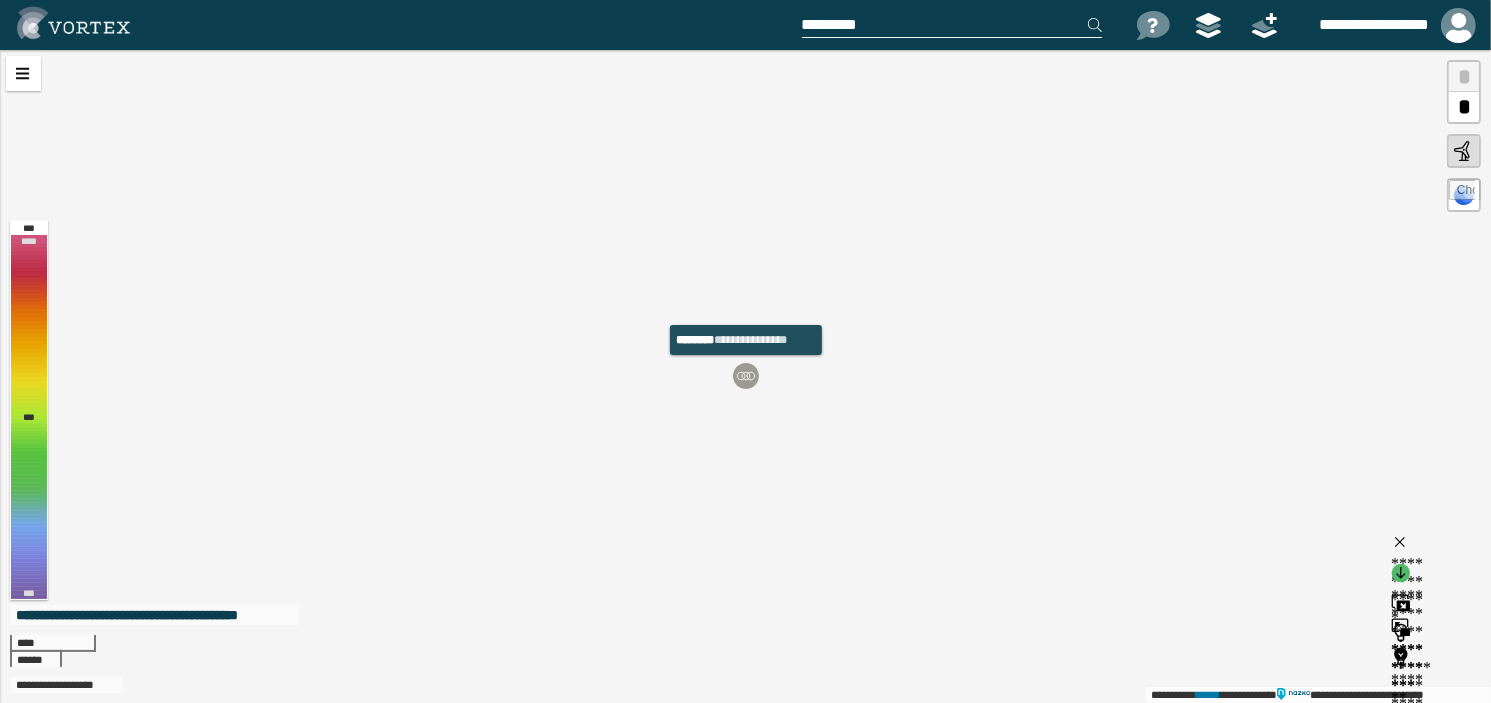 click at bounding box center (746, 376) 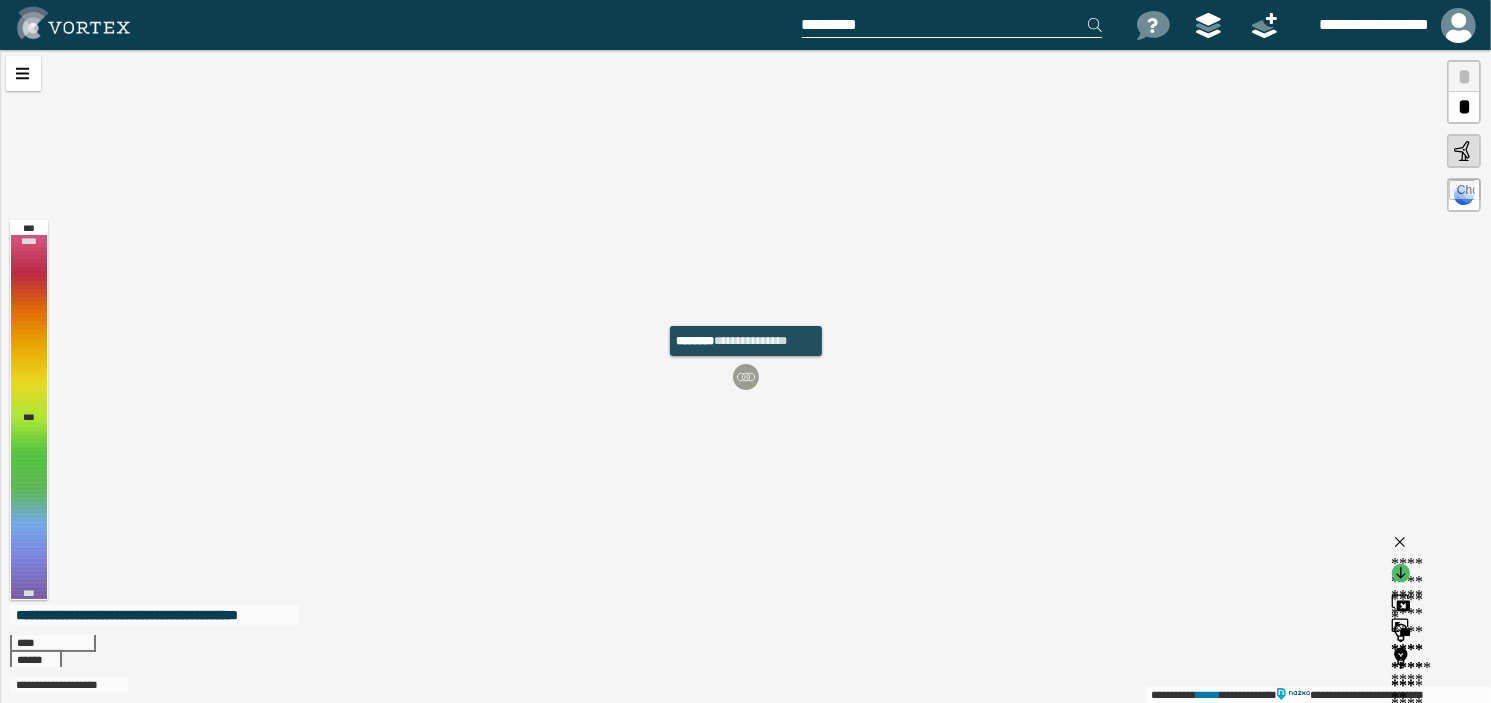 click at bounding box center (746, 377) 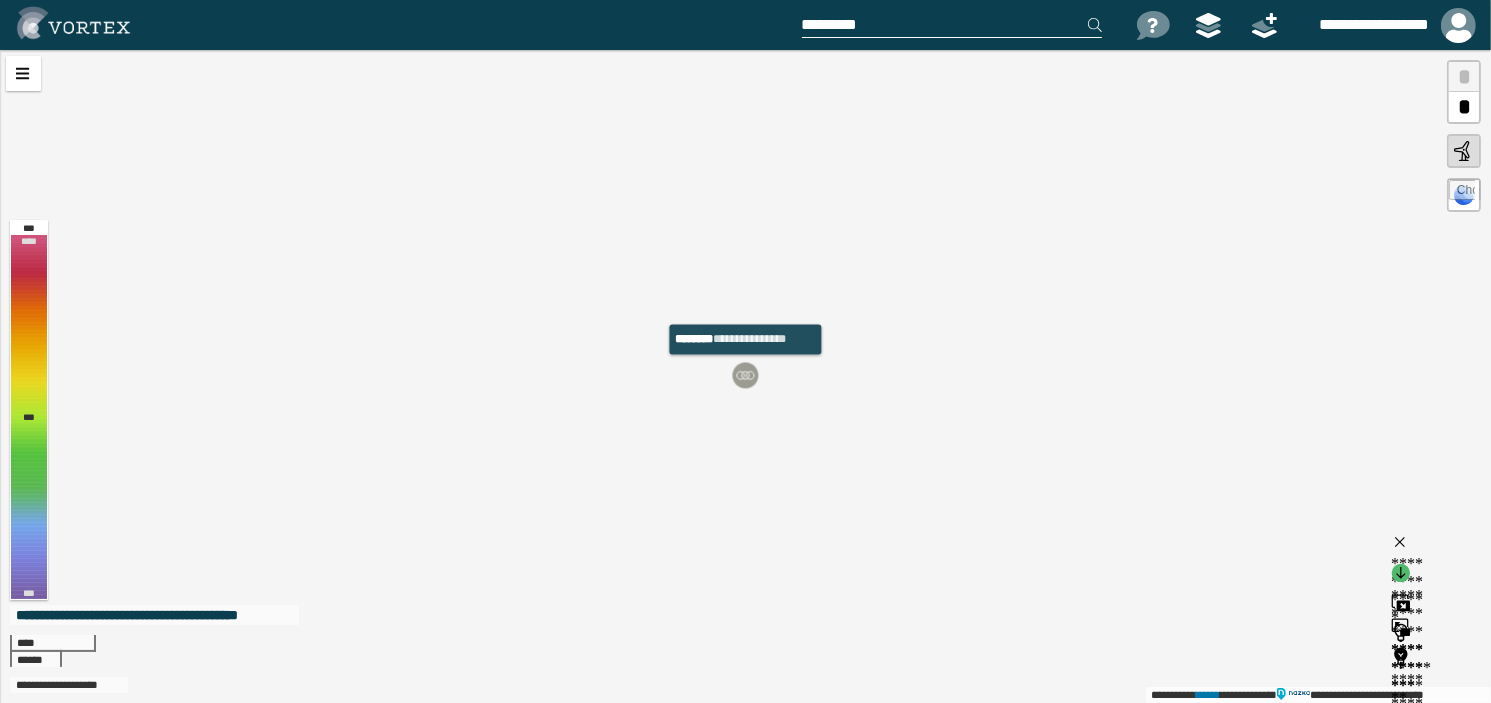 click at bounding box center [745, 375] 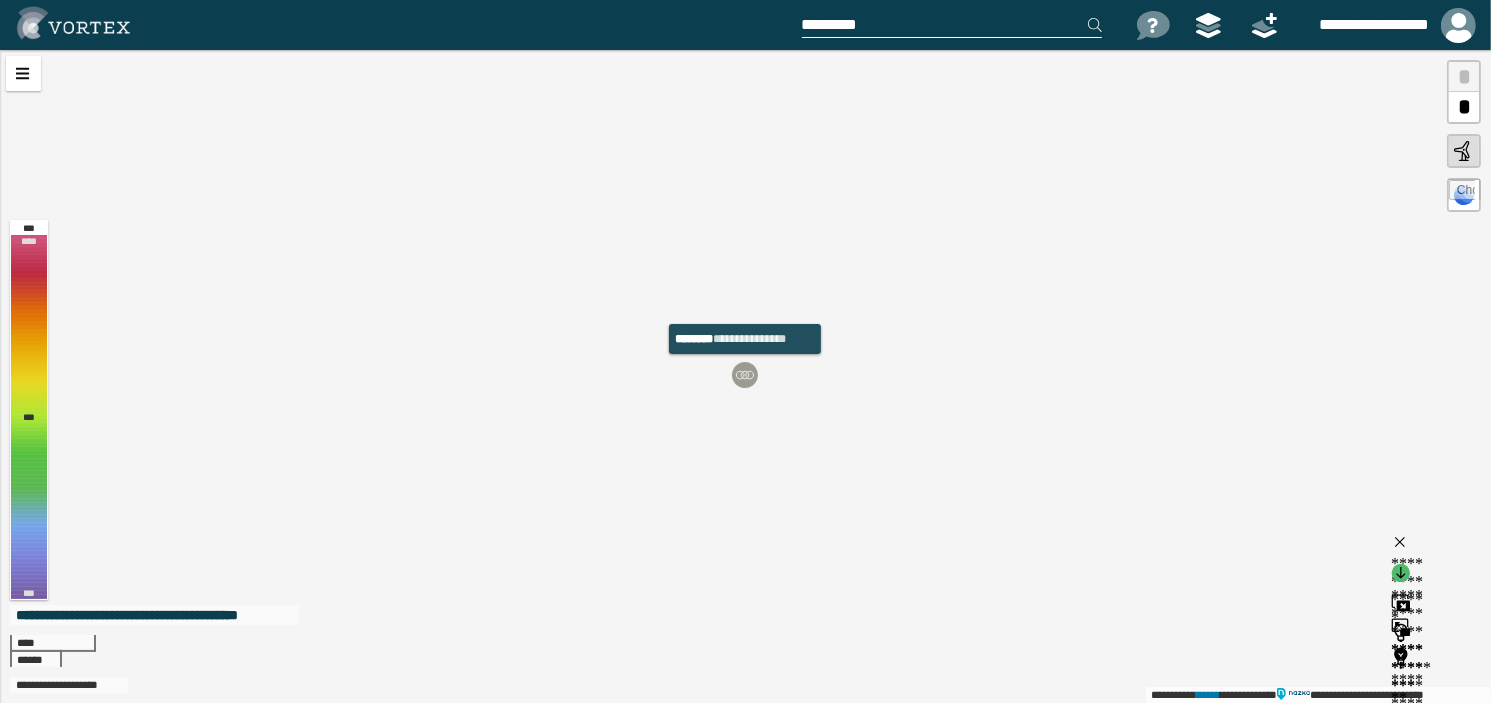 click at bounding box center [745, 375] 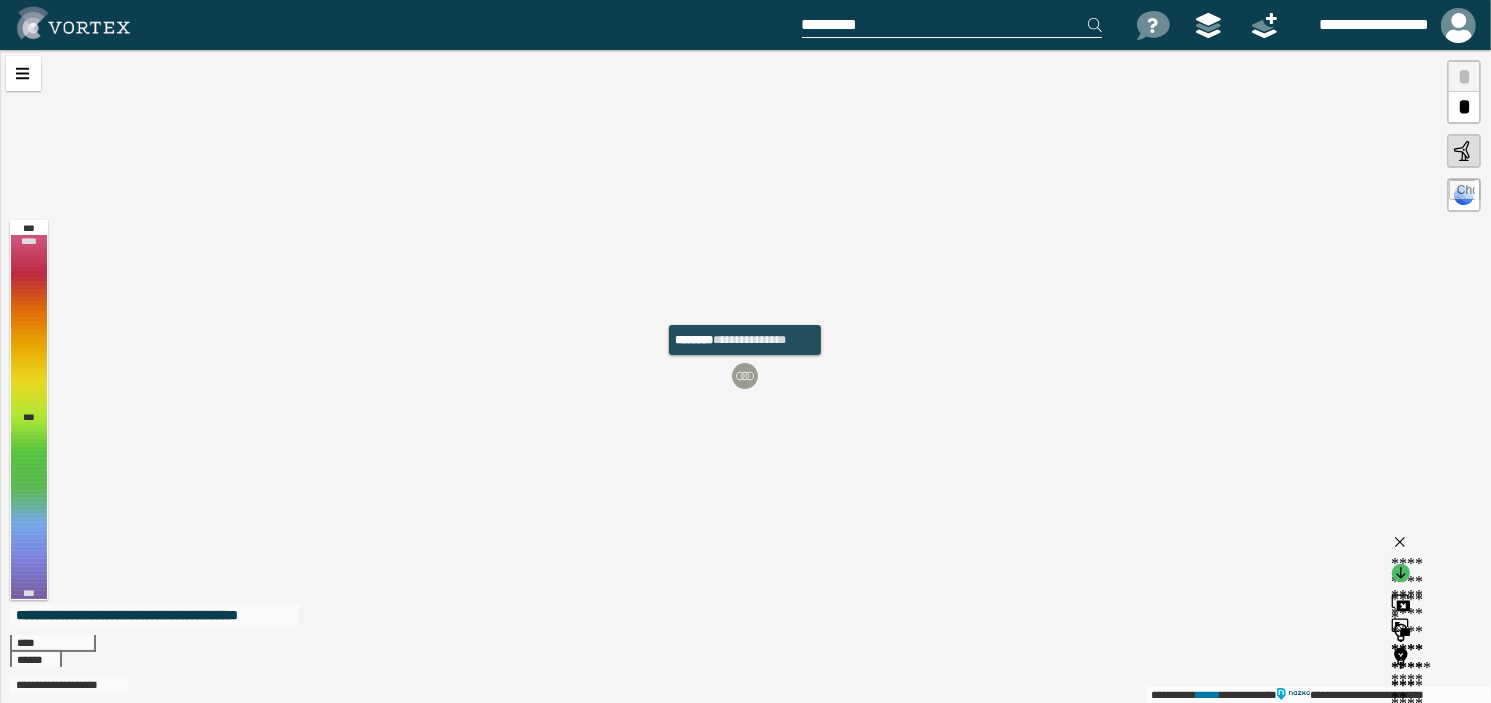 click at bounding box center [745, 376] 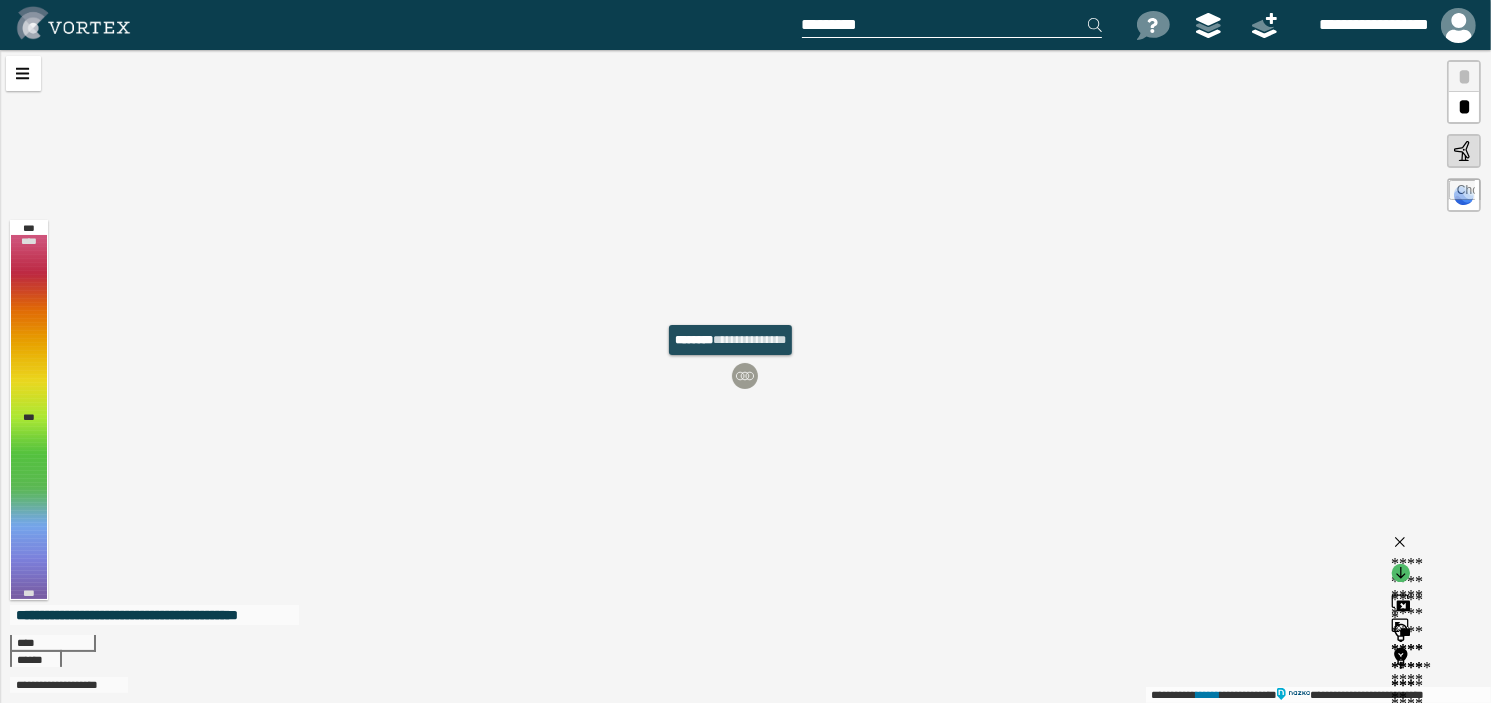 click at bounding box center (745, 376) 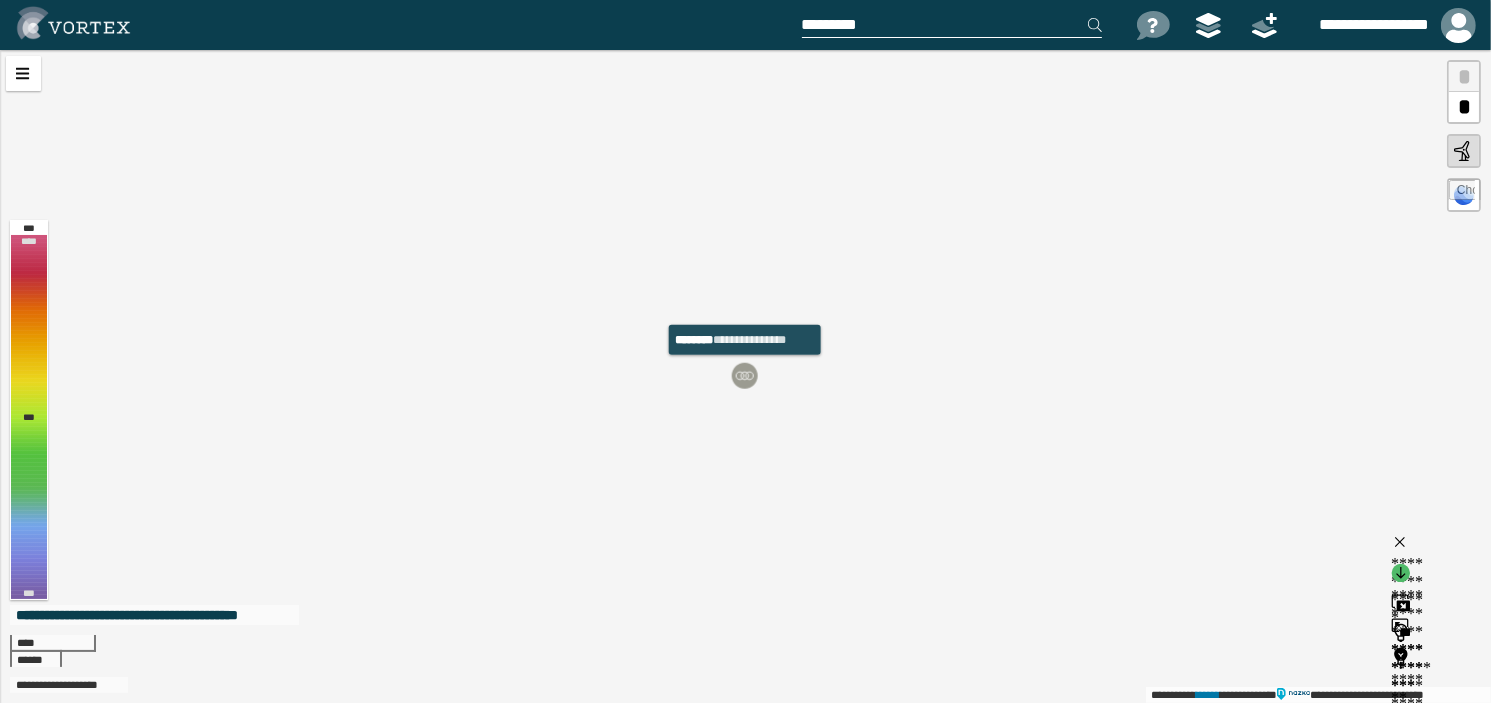 click at bounding box center [745, 376] 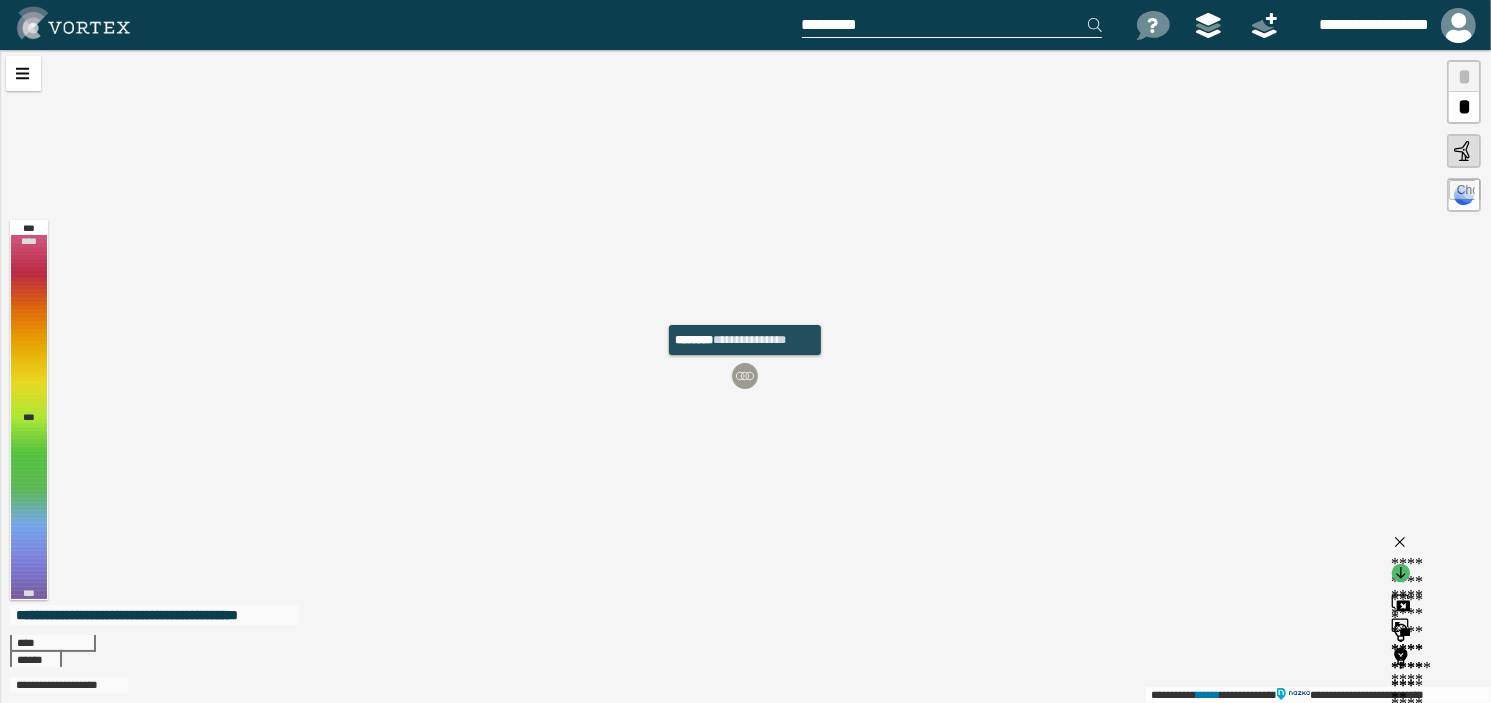 click at bounding box center (745, 376) 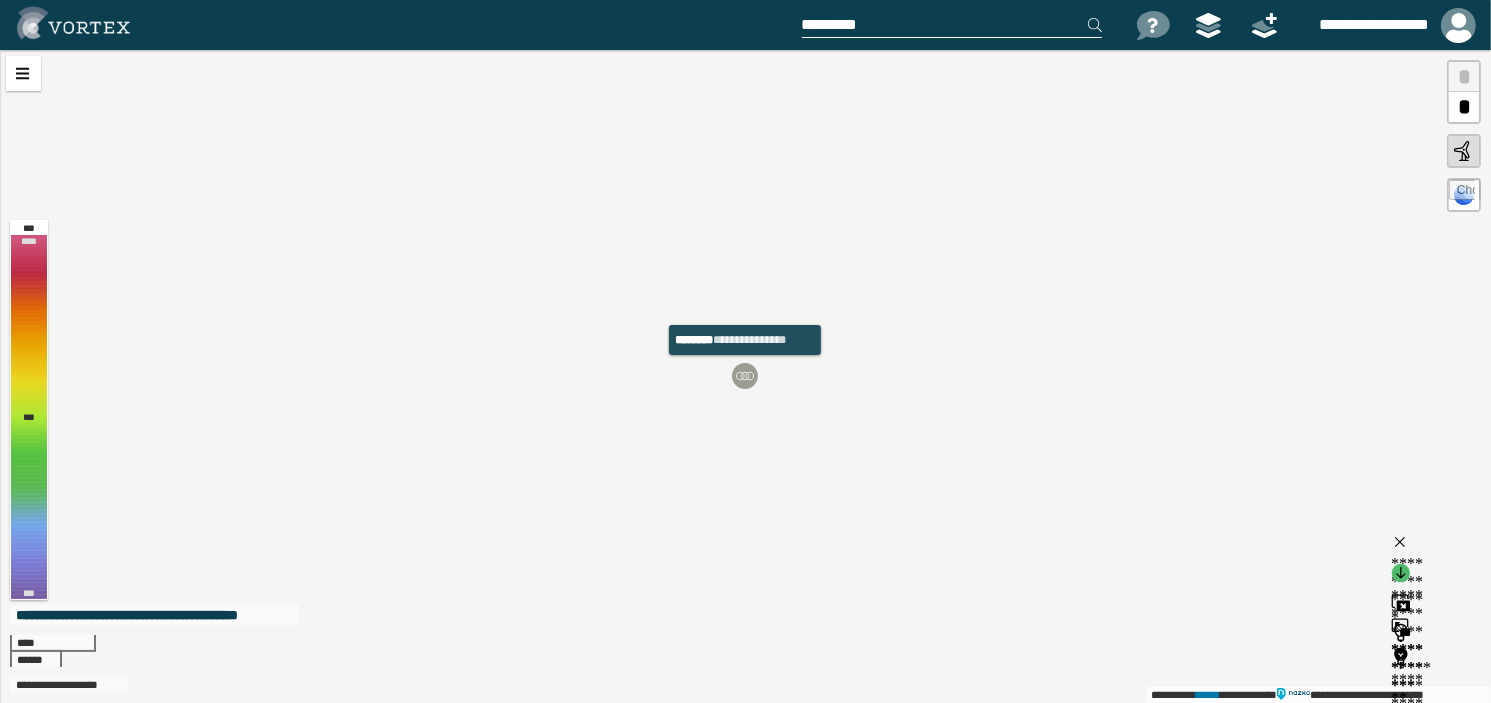 click at bounding box center [745, 376] 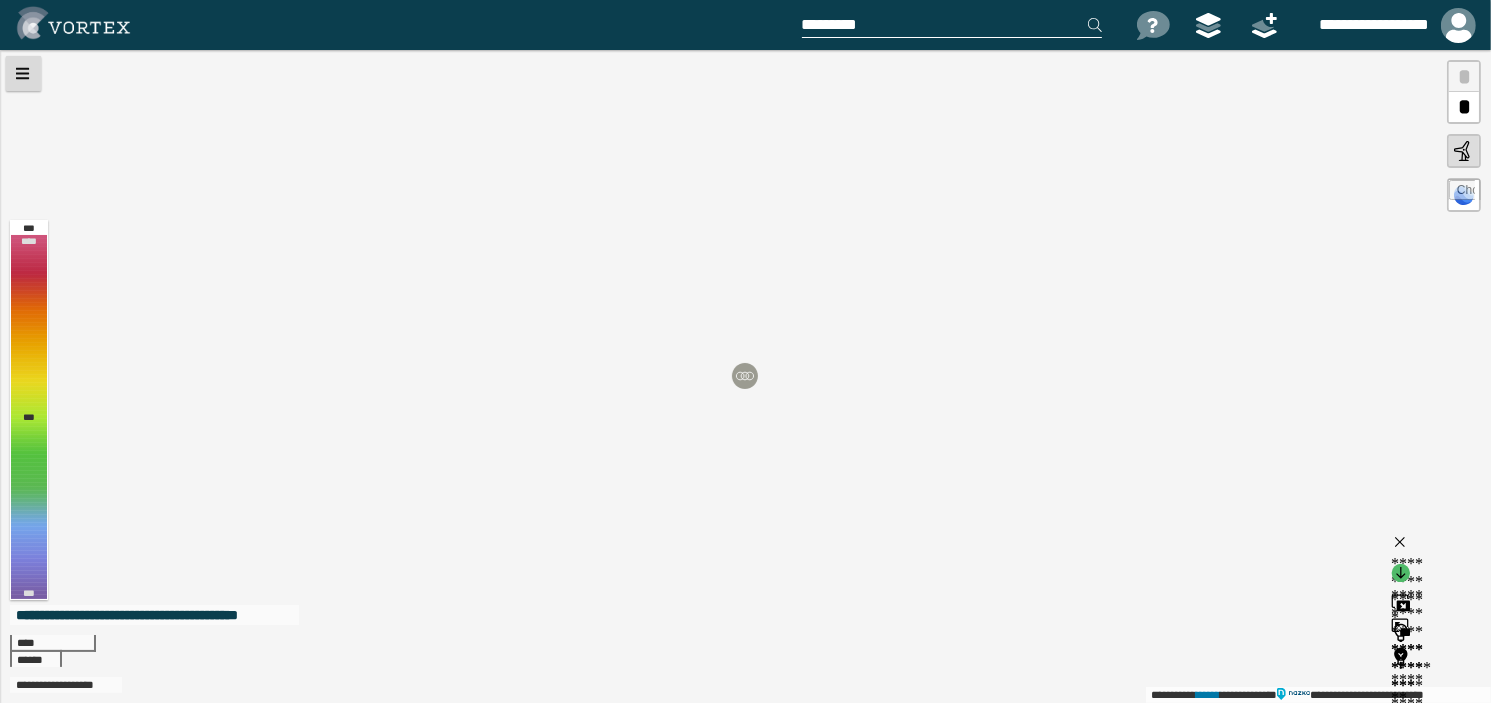 click at bounding box center [23, 73] 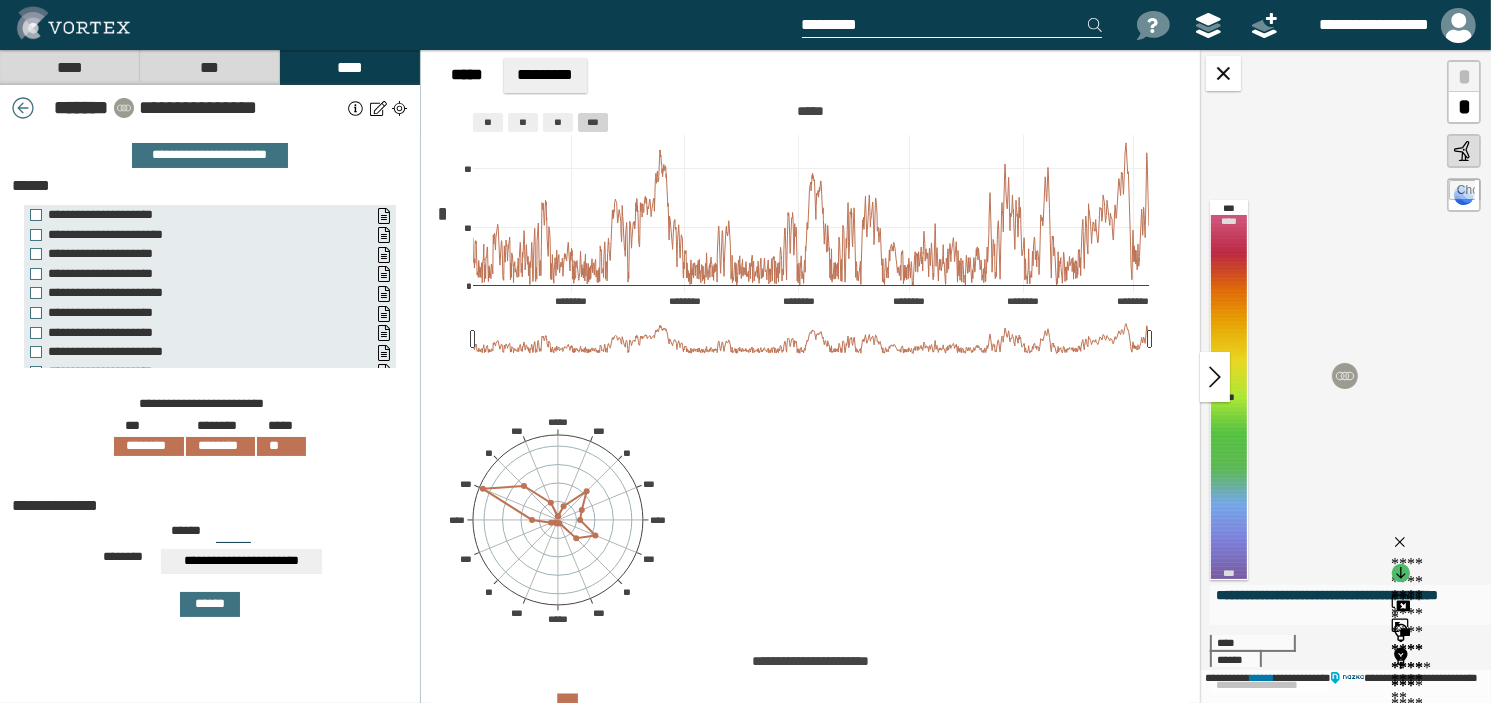 drag, startPoint x: 1216, startPoint y: 385, endPoint x: 1201, endPoint y: 390, distance: 15.811388 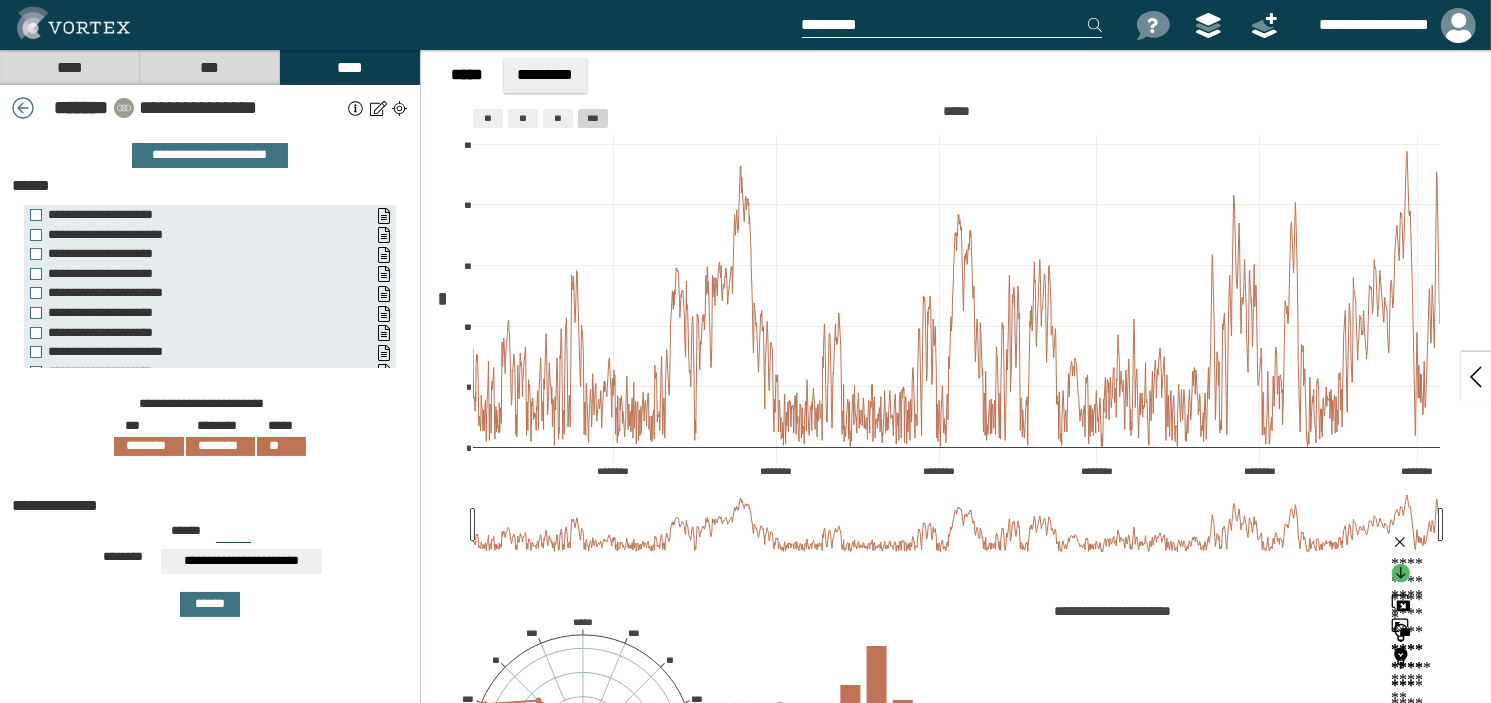 click at bounding box center (1476, 377) 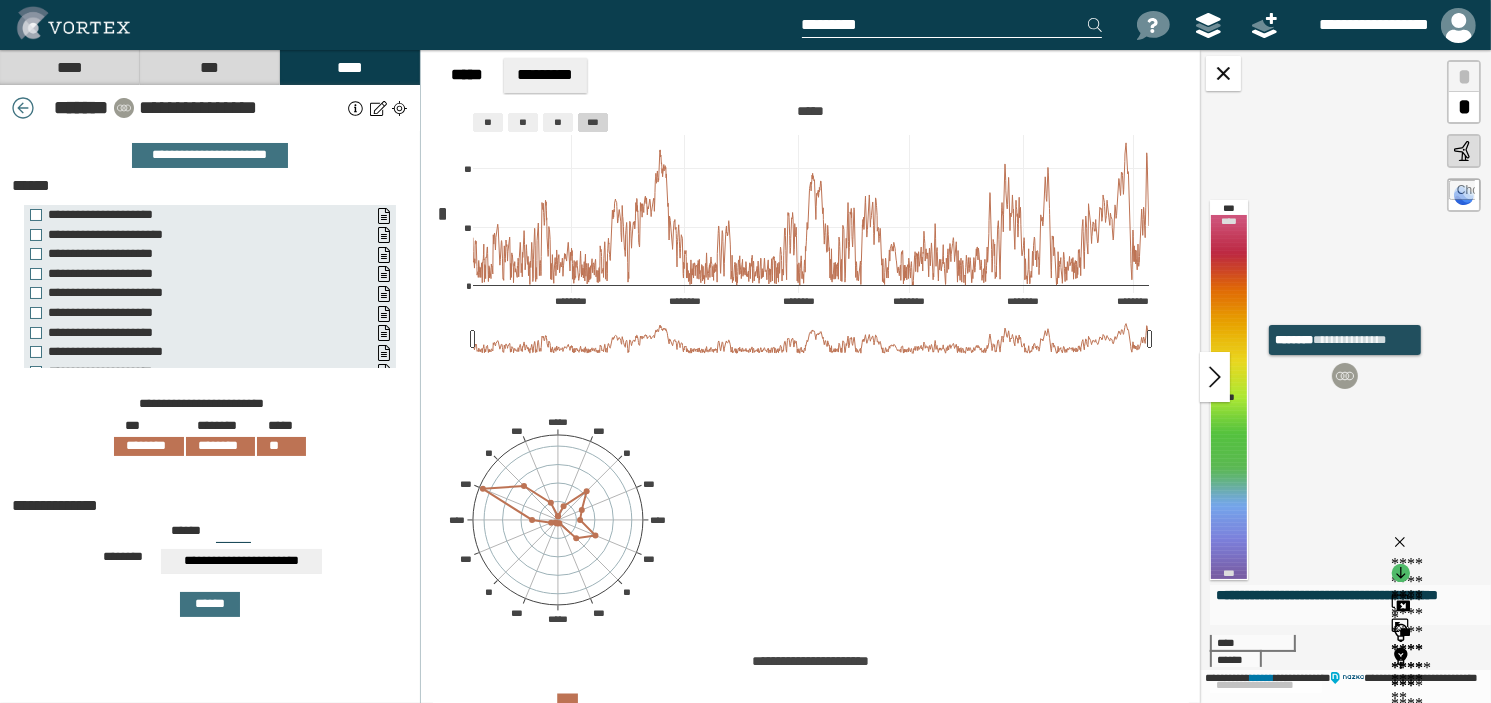 click at bounding box center [1345, 376] 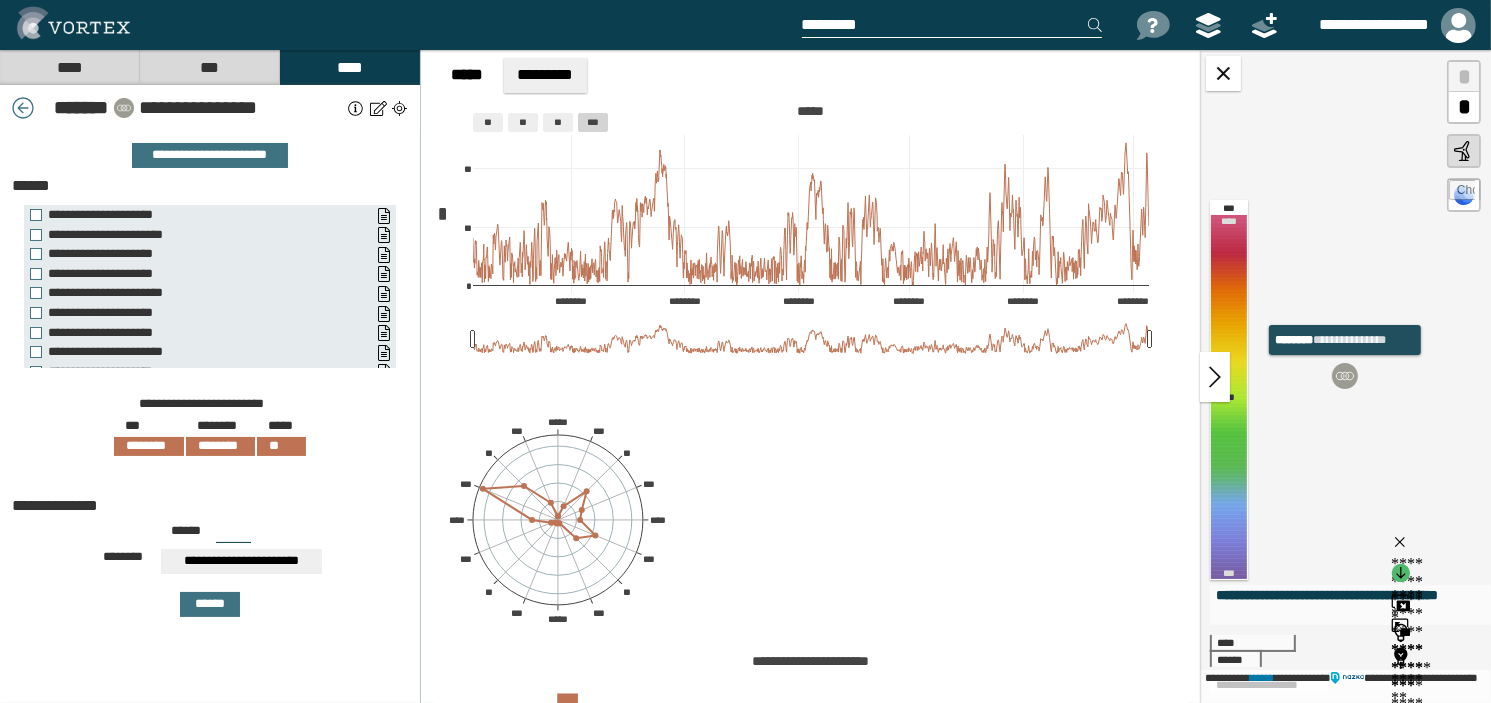 click at bounding box center (1345, 376) 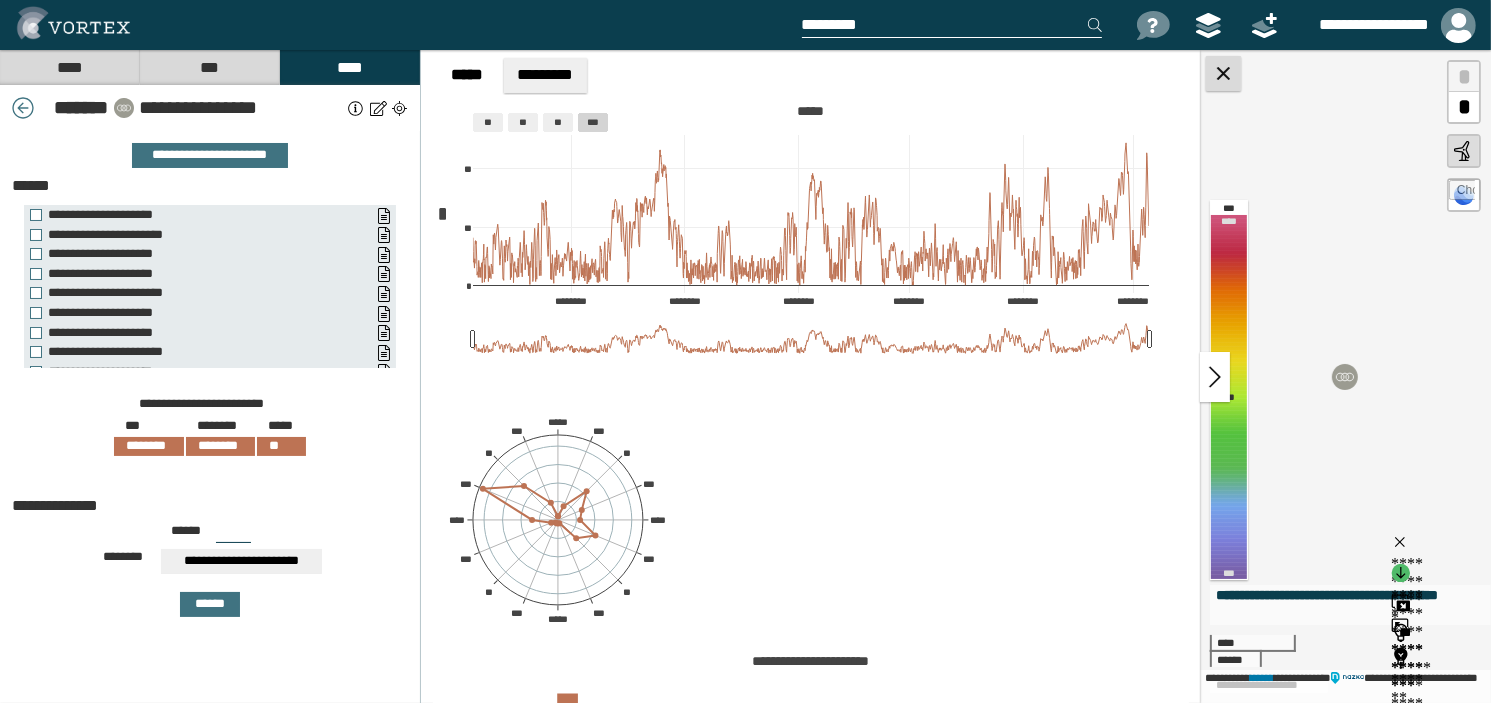 click at bounding box center (1223, 73) 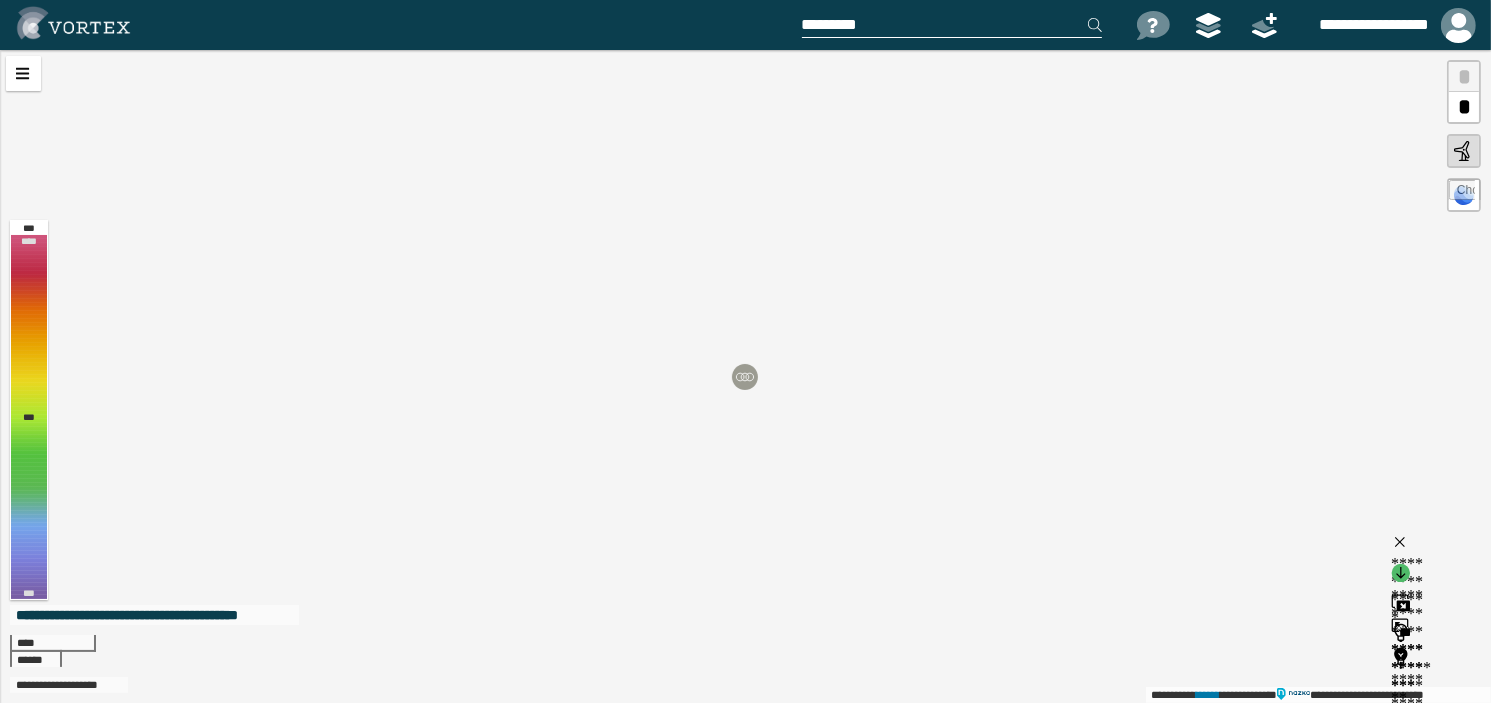 click at bounding box center [745, 377] 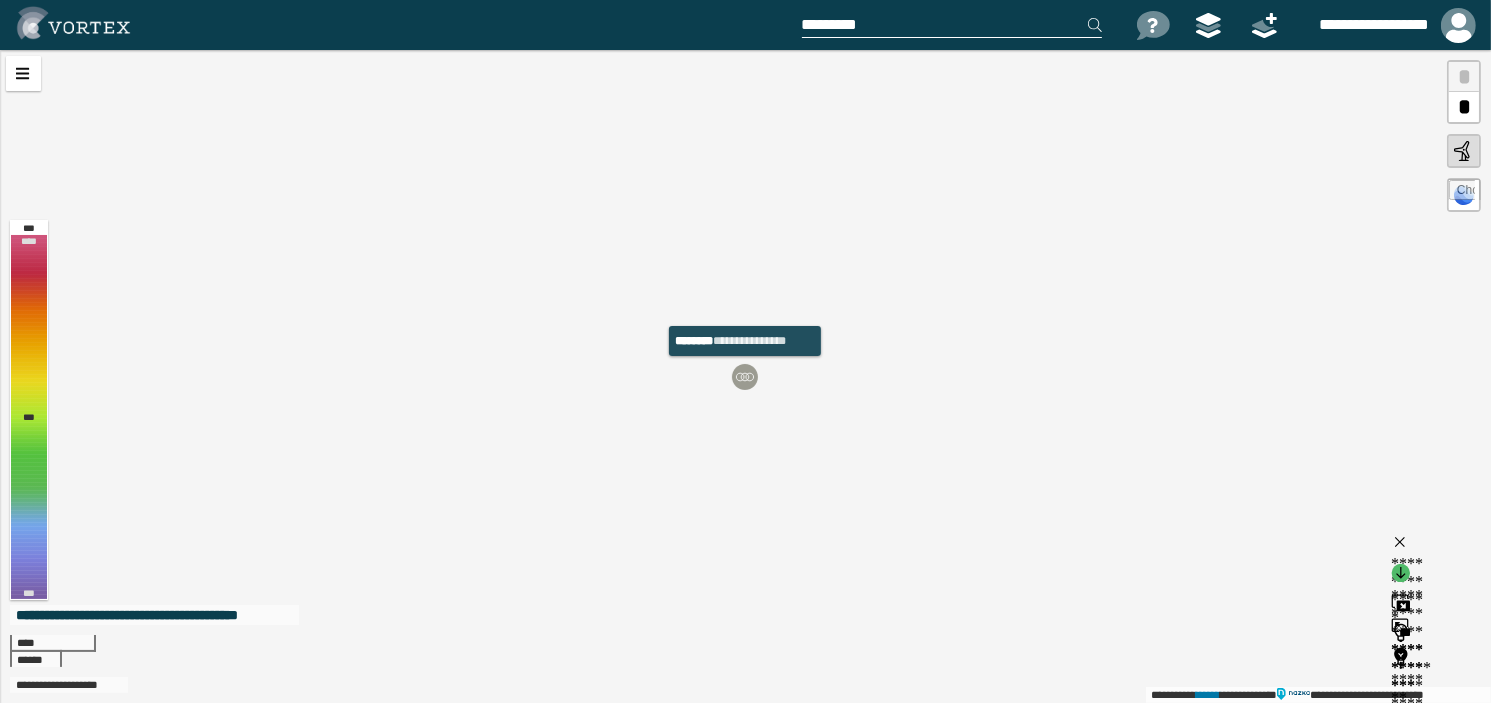 click at bounding box center (745, 377) 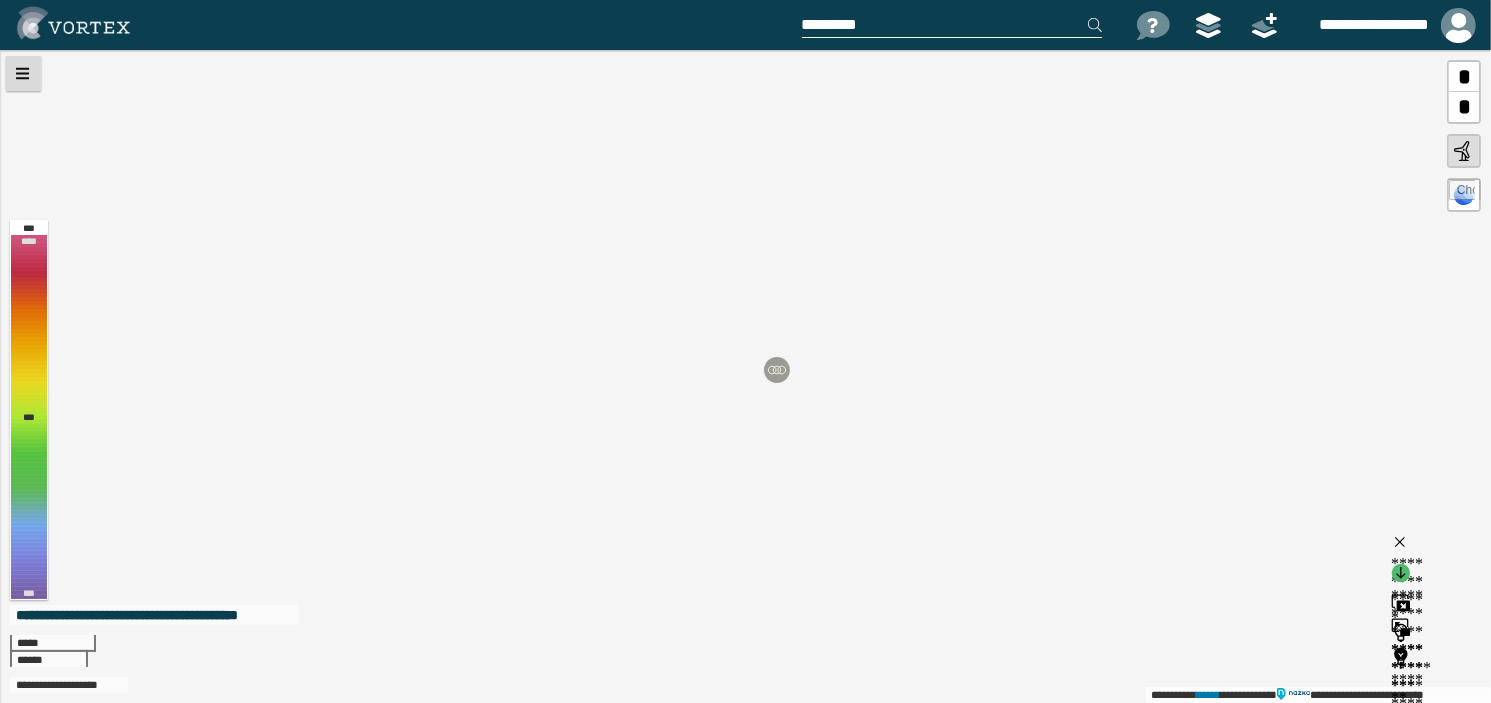 click at bounding box center (23, 73) 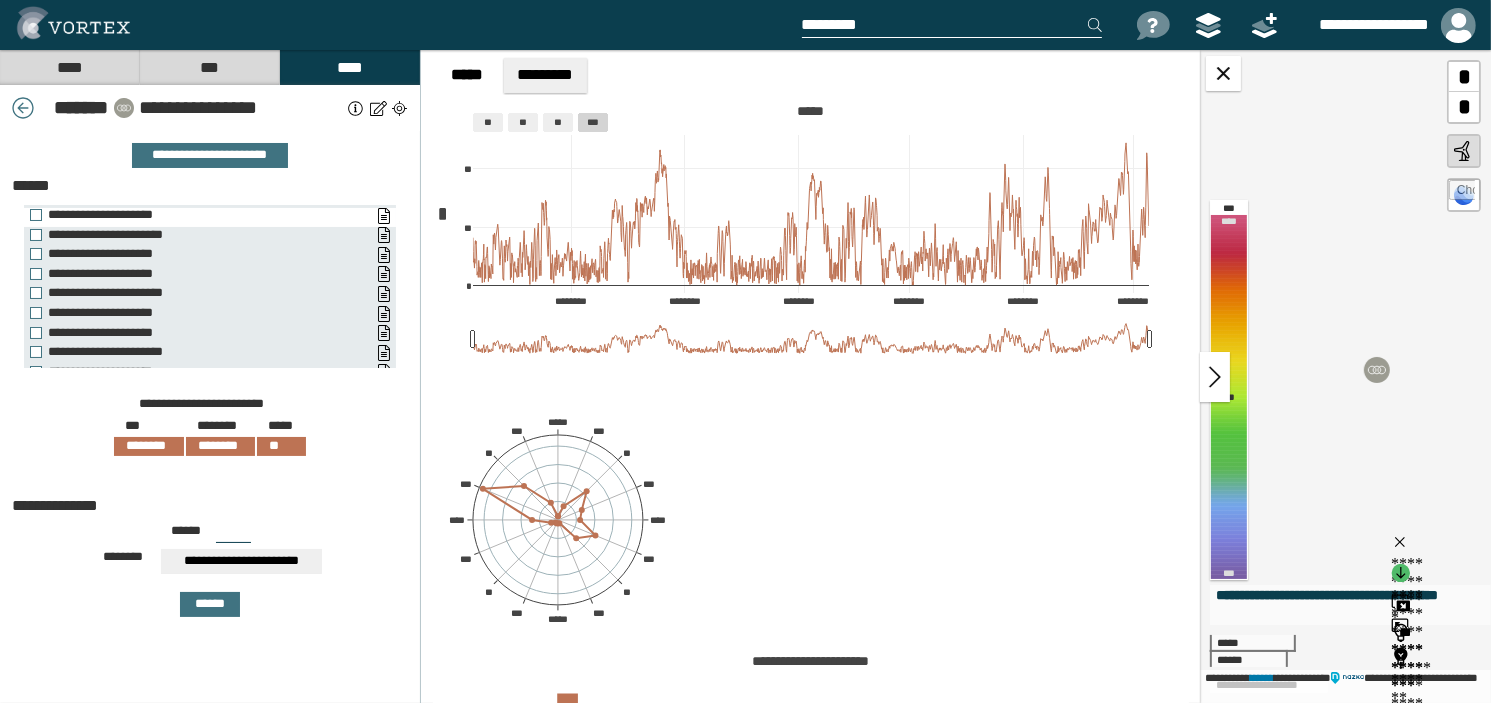 click on "**********" at bounding box center (184, 215) 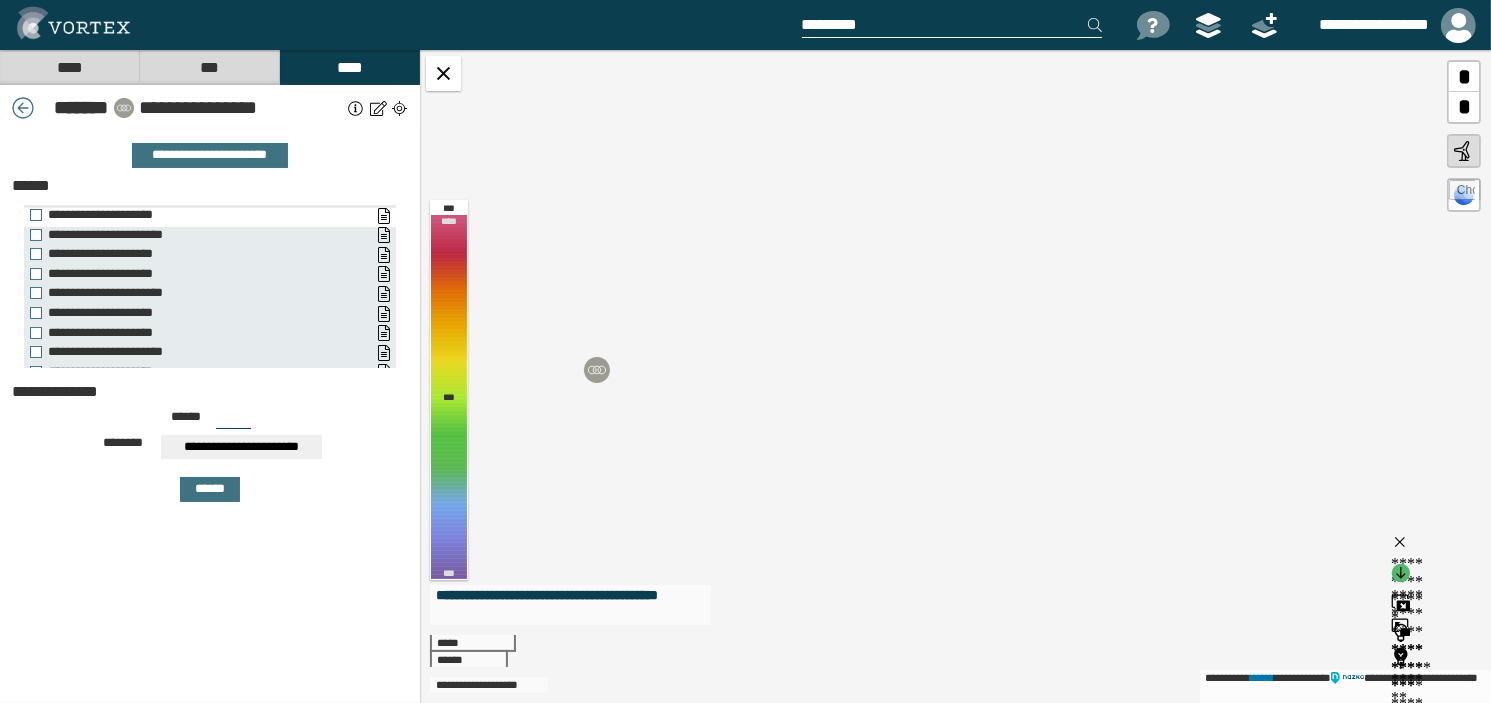 click on "**********" at bounding box center (184, 215) 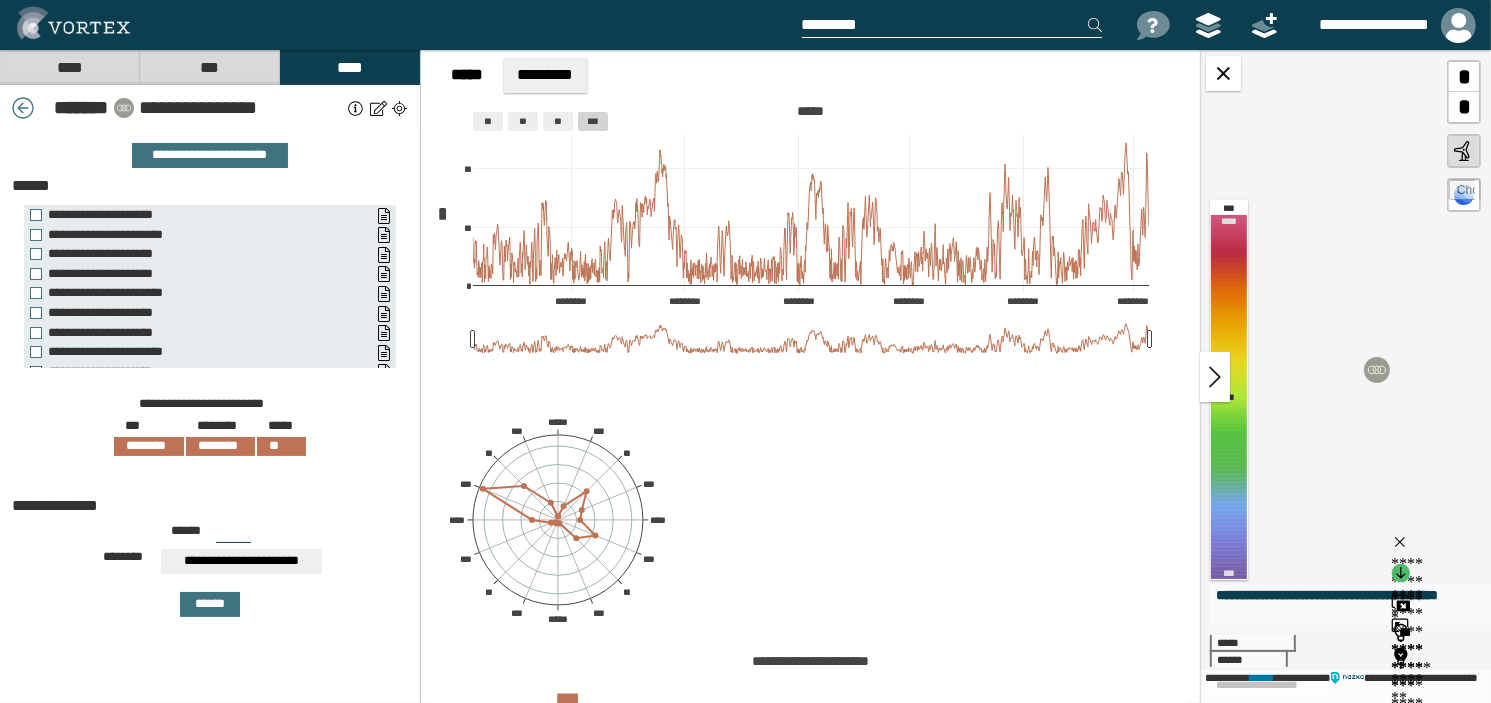 click at bounding box center [1215, 377] 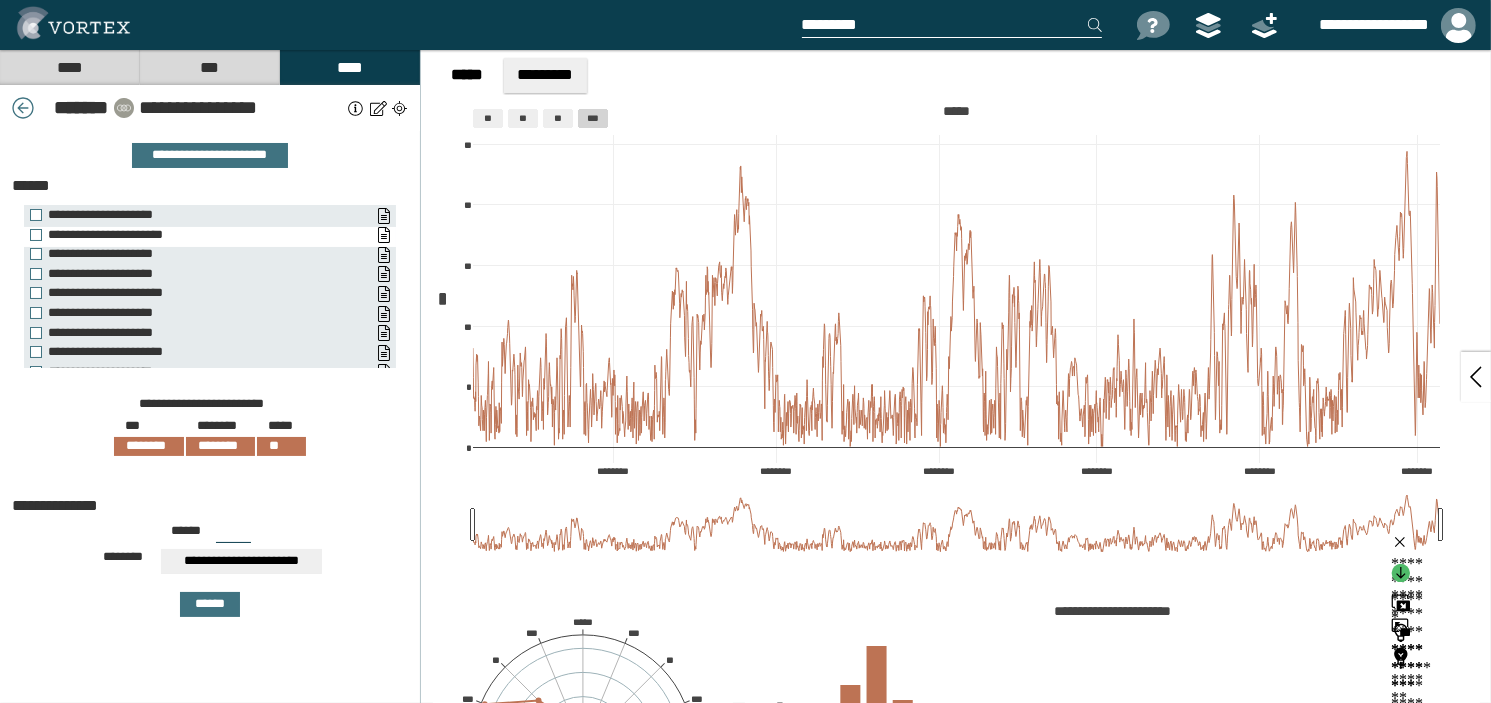 click on "**********" at bounding box center [184, 235] 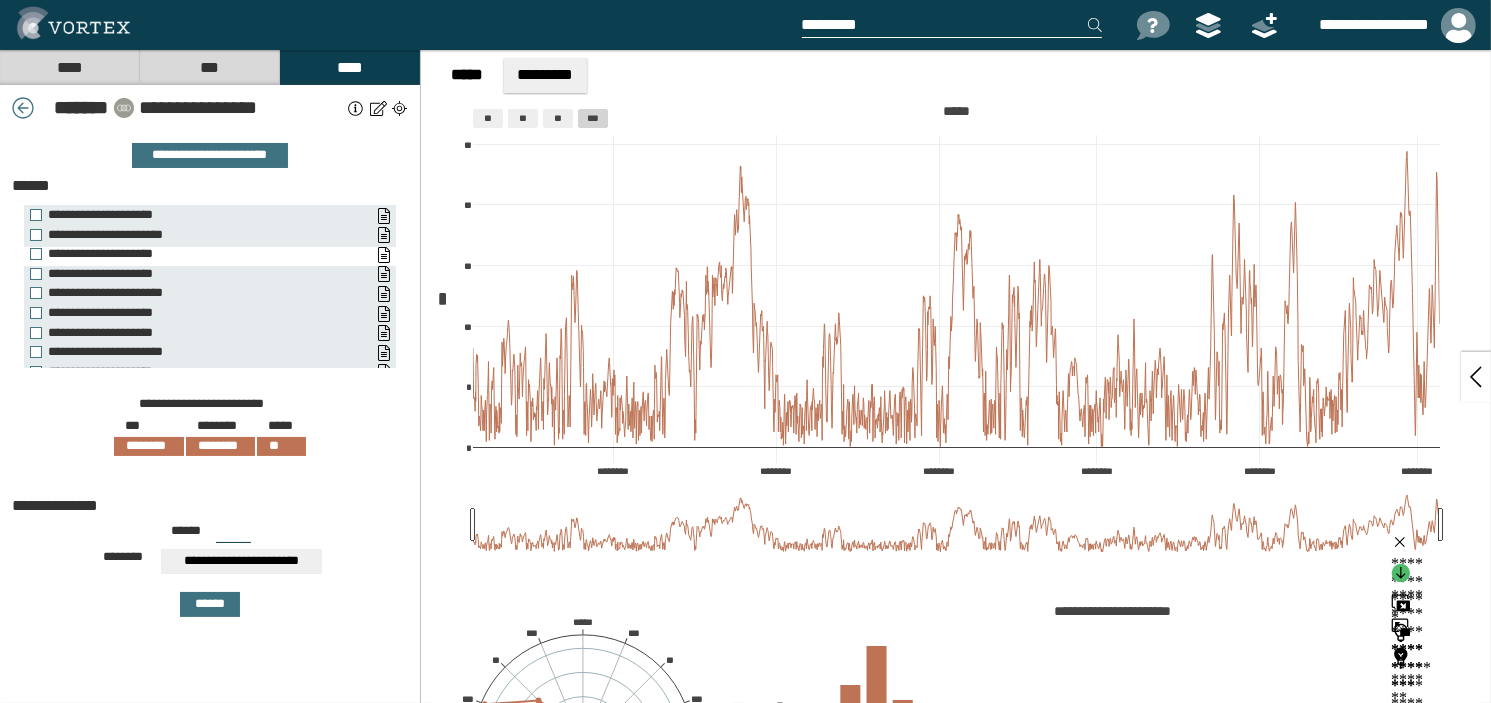 click on "**********" at bounding box center (184, 254) 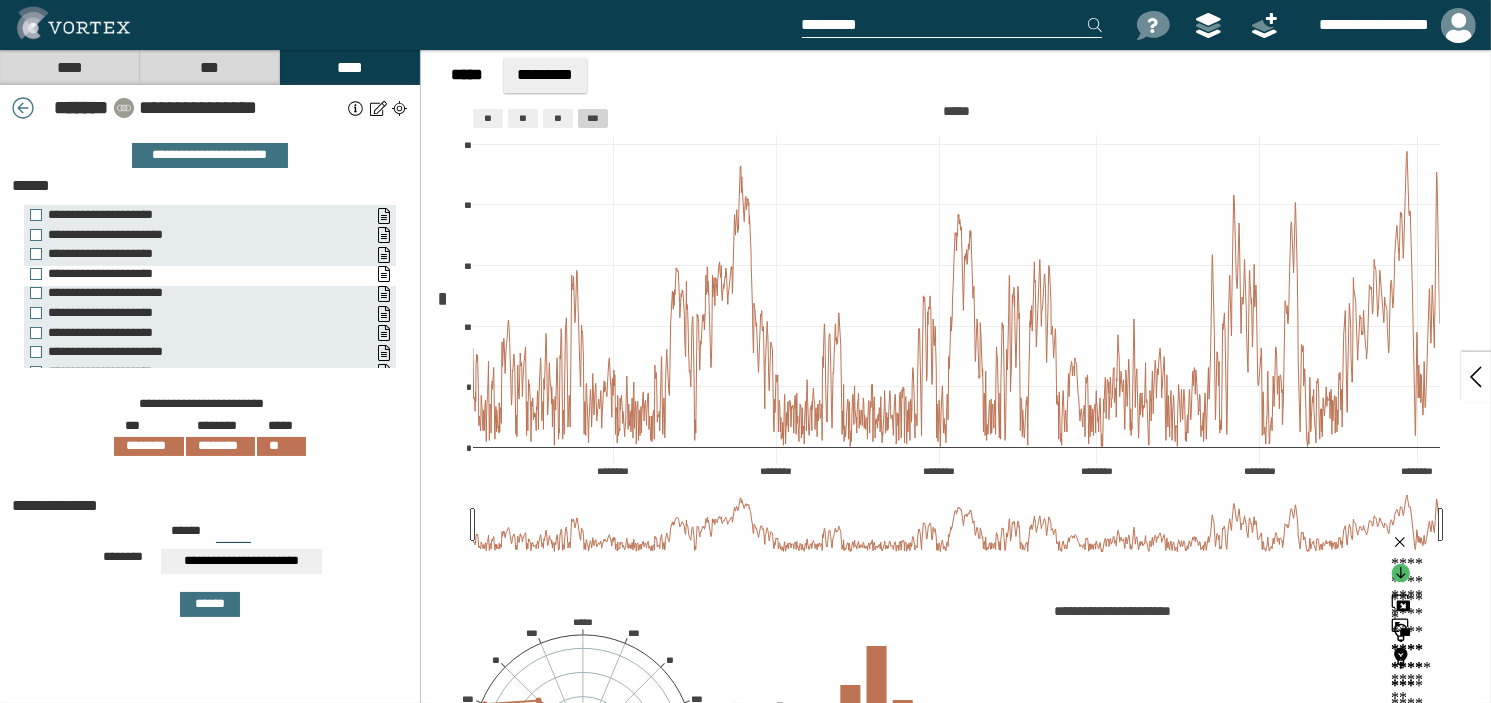 click on "**********" at bounding box center [184, 274] 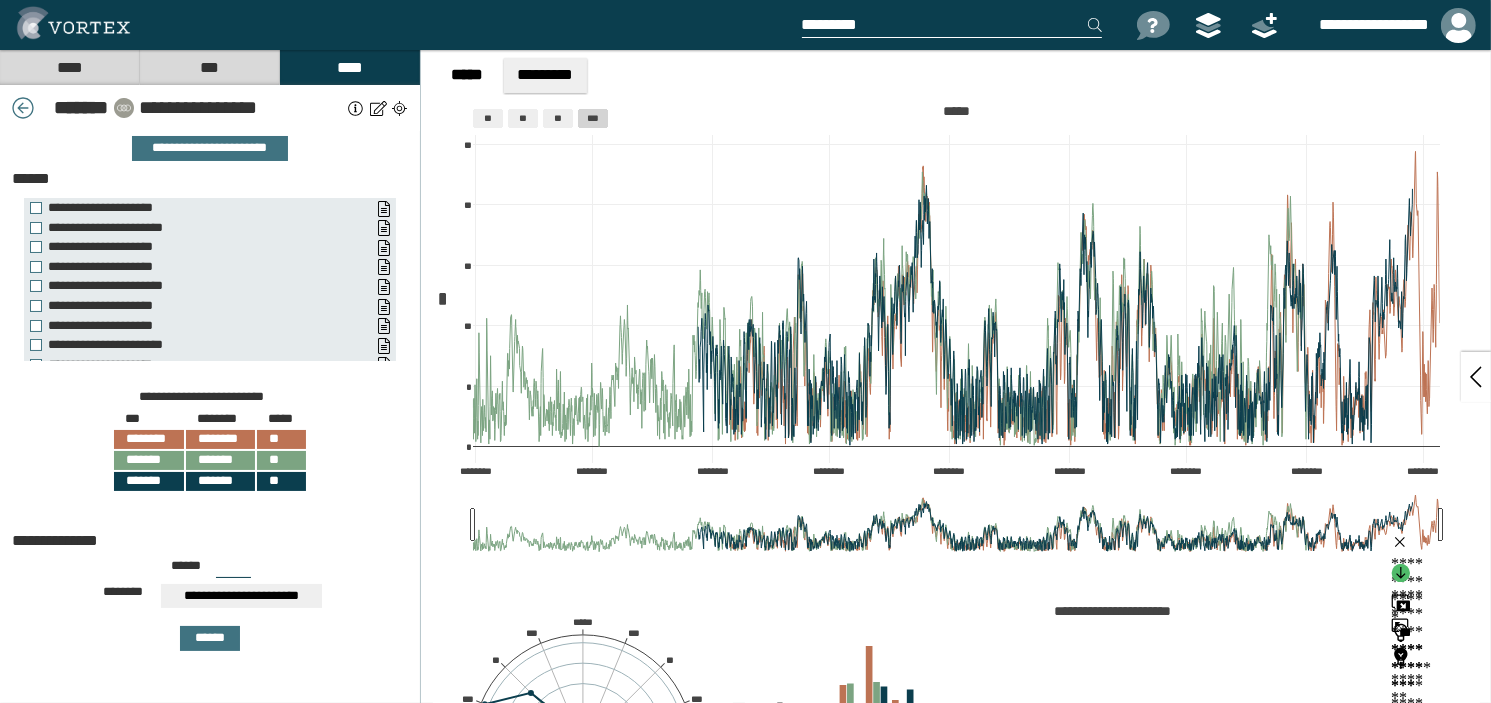 scroll, scrollTop: 0, scrollLeft: 0, axis: both 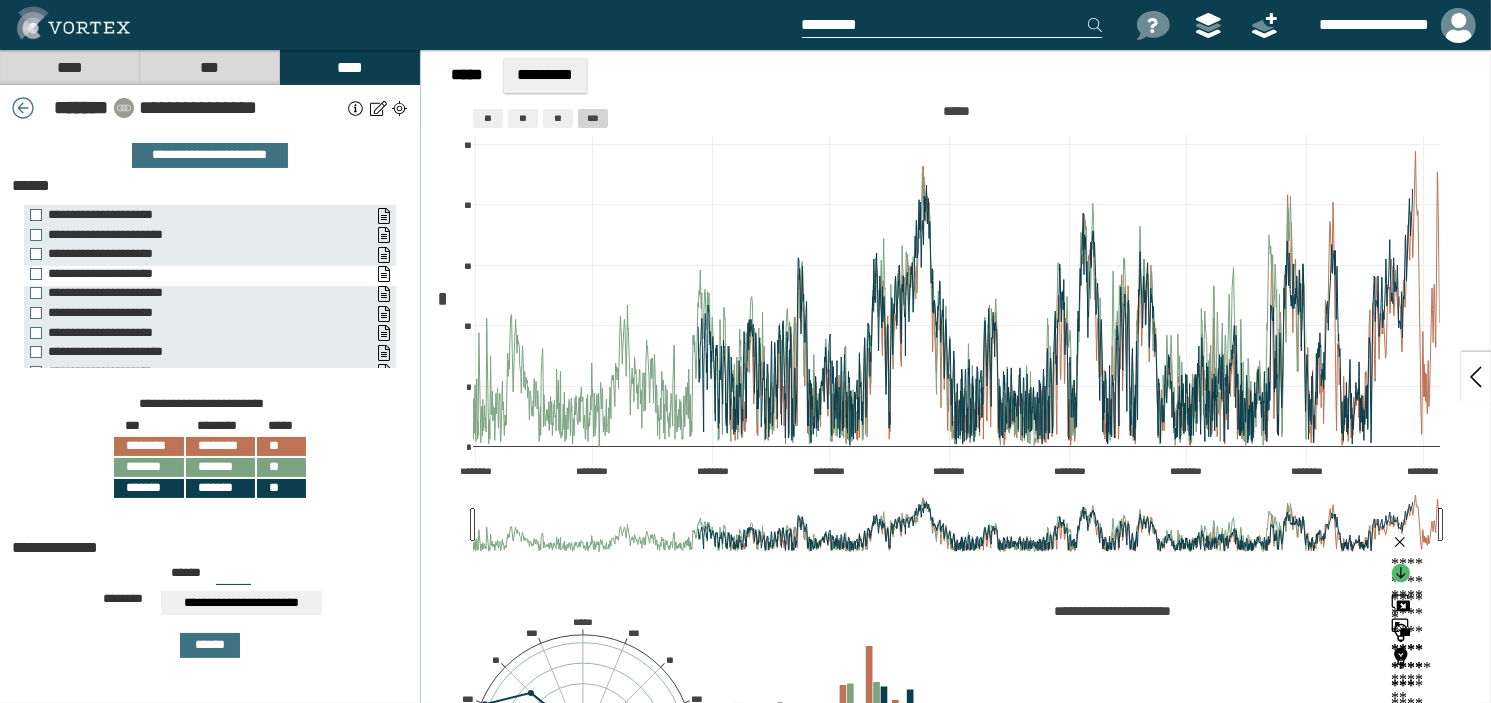 click on "**********" at bounding box center (184, 274) 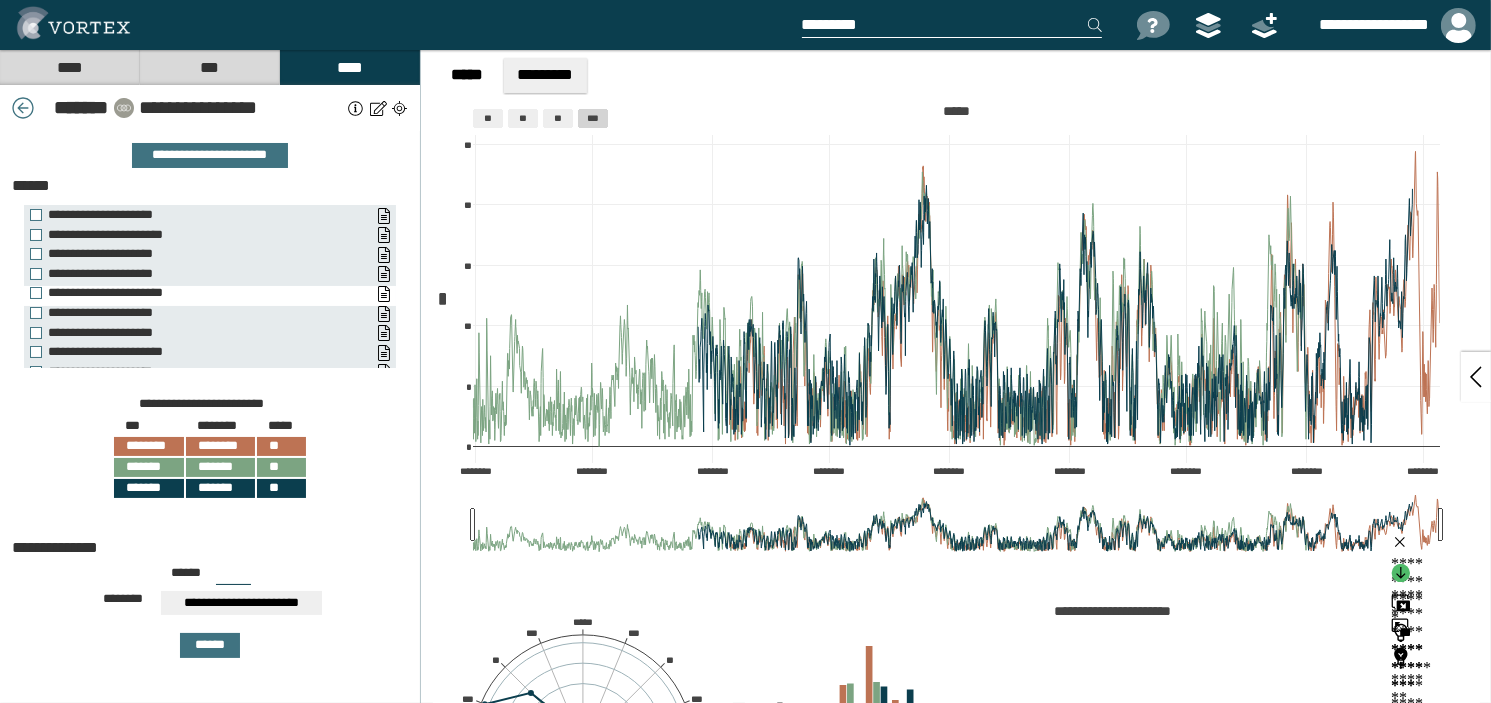 click on "**********" at bounding box center (184, 293) 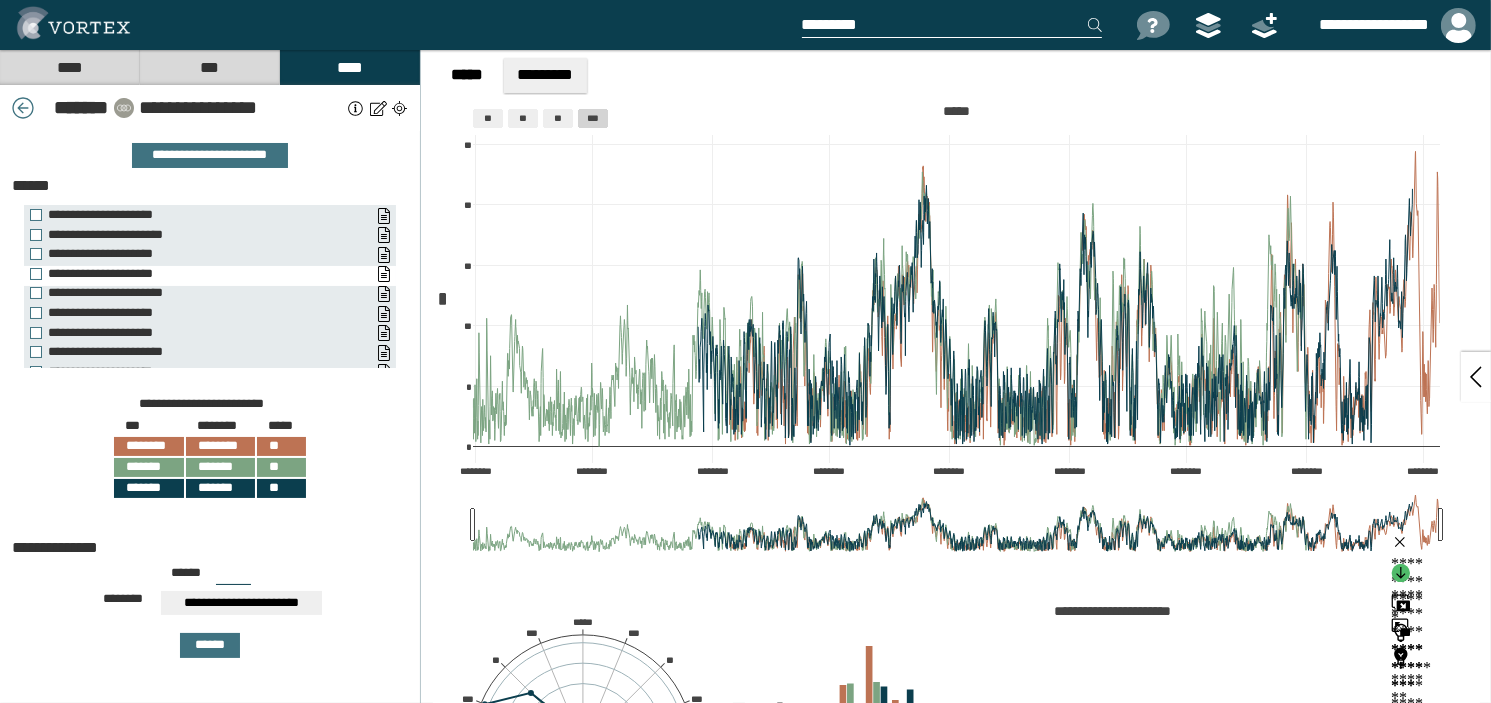 click on "**********" at bounding box center (184, 274) 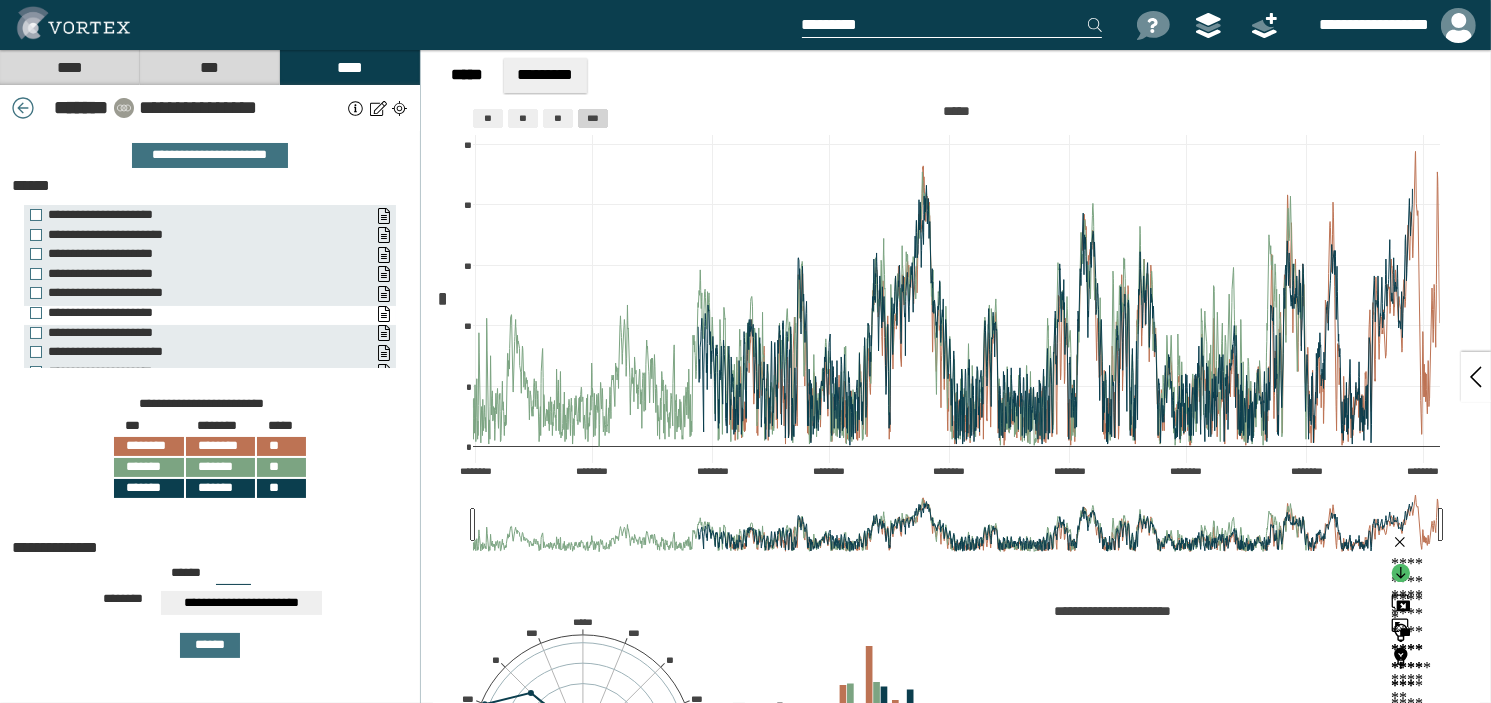 drag, startPoint x: 32, startPoint y: 293, endPoint x: 33, endPoint y: 303, distance: 10.049875 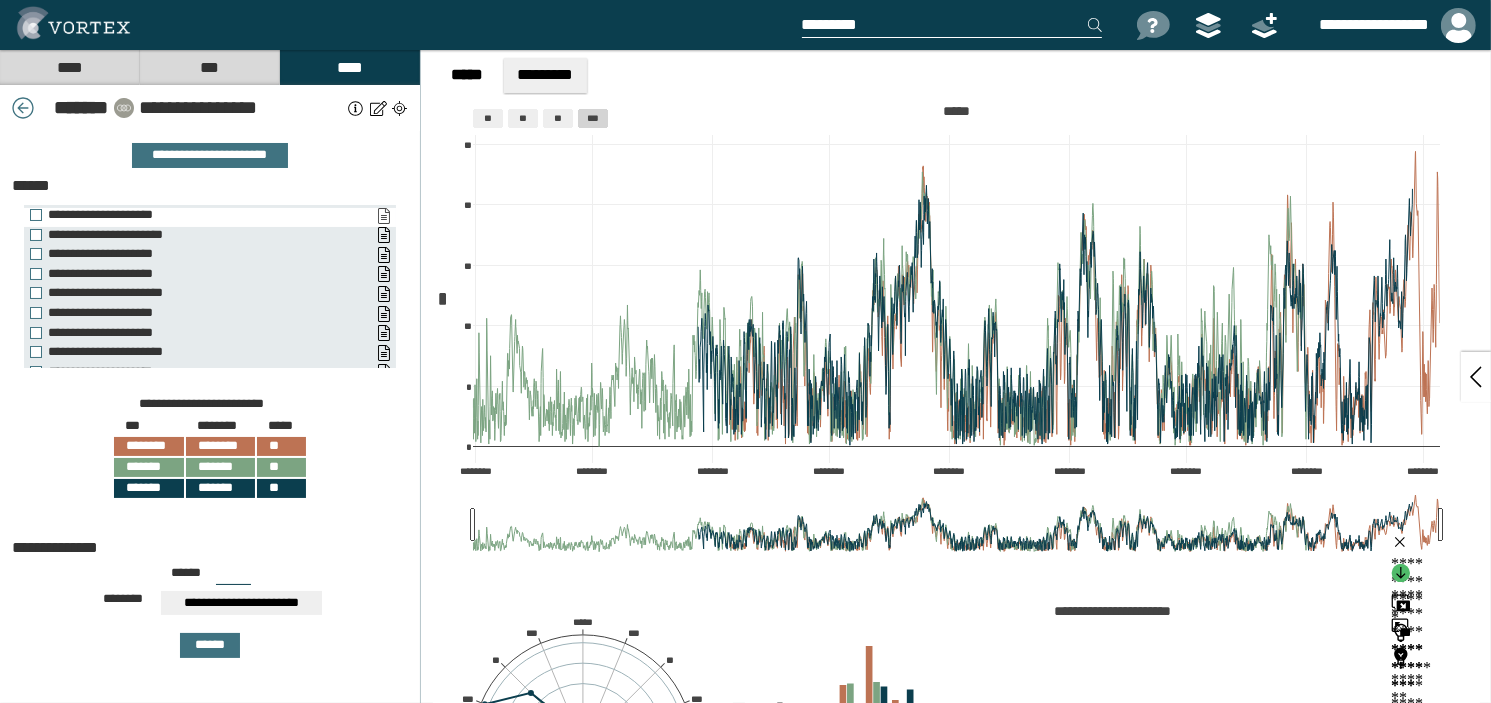 click on "**********" at bounding box center (383, 216) 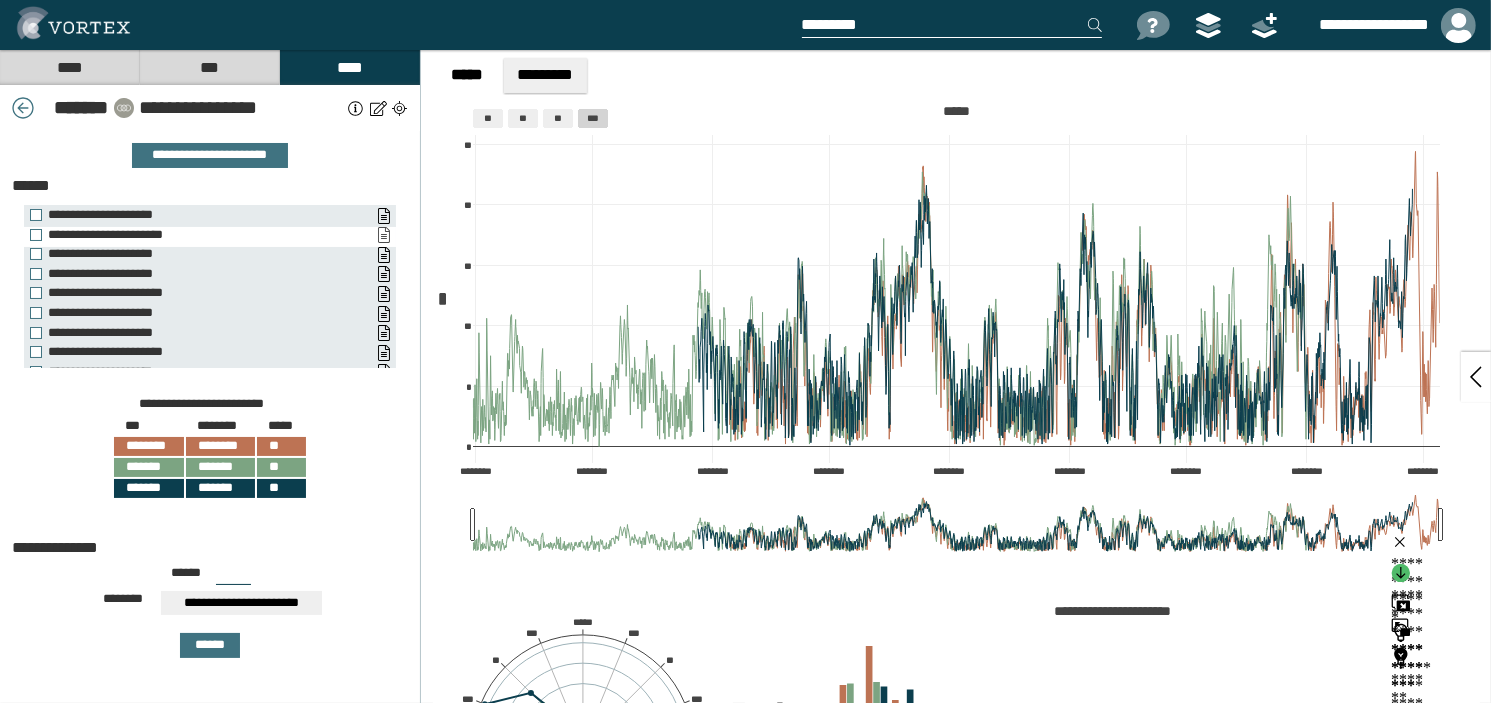 click on "**********" at bounding box center (383, 235) 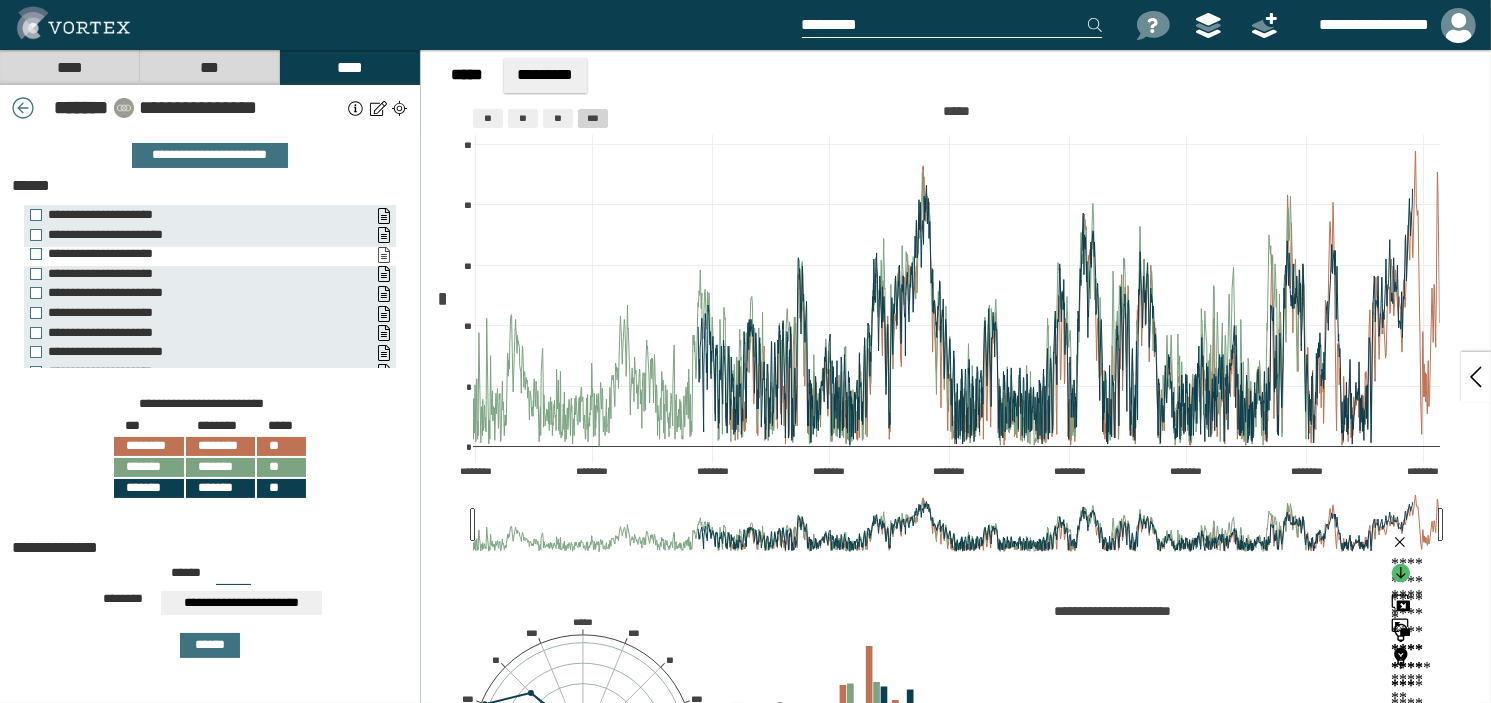 click on "**********" at bounding box center [383, 255] 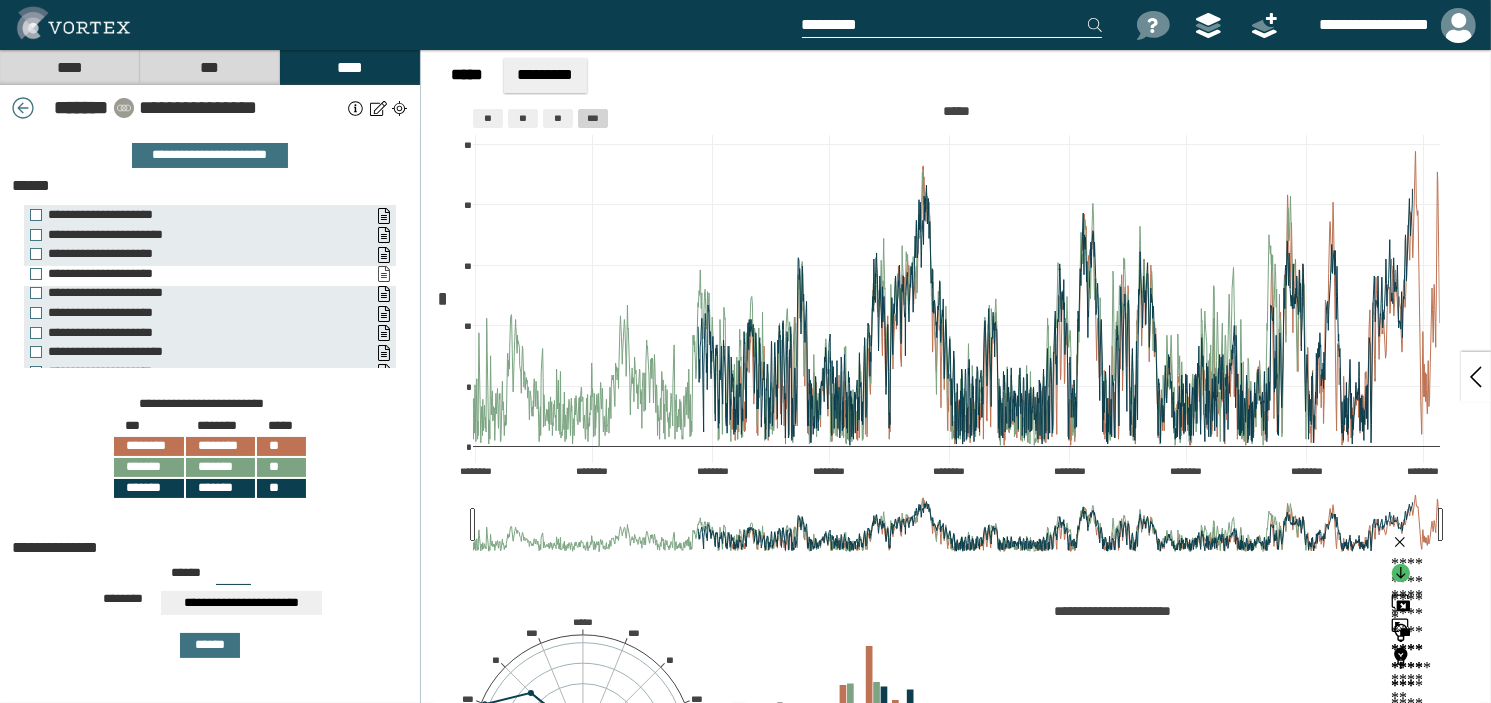 click on "**********" at bounding box center [383, 274] 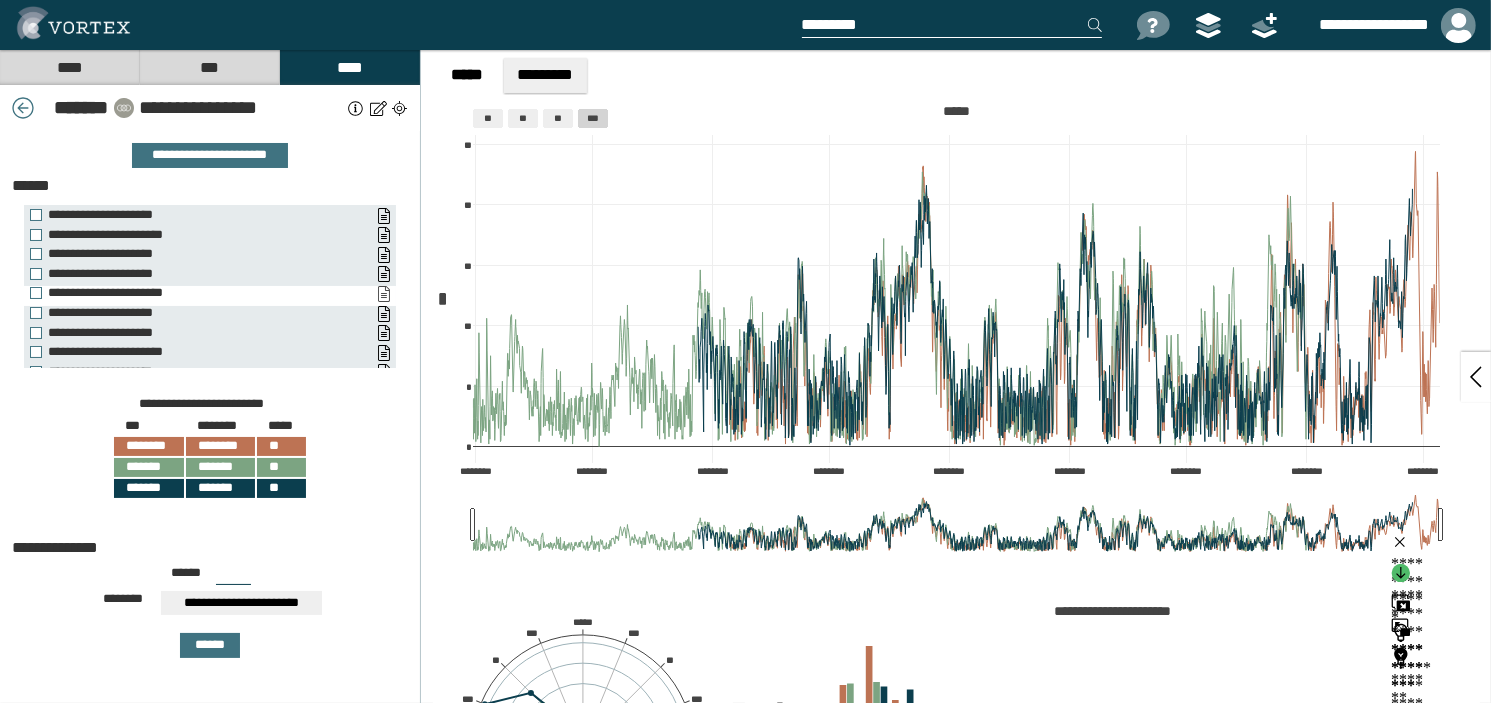 click on "**********" at bounding box center [383, 294] 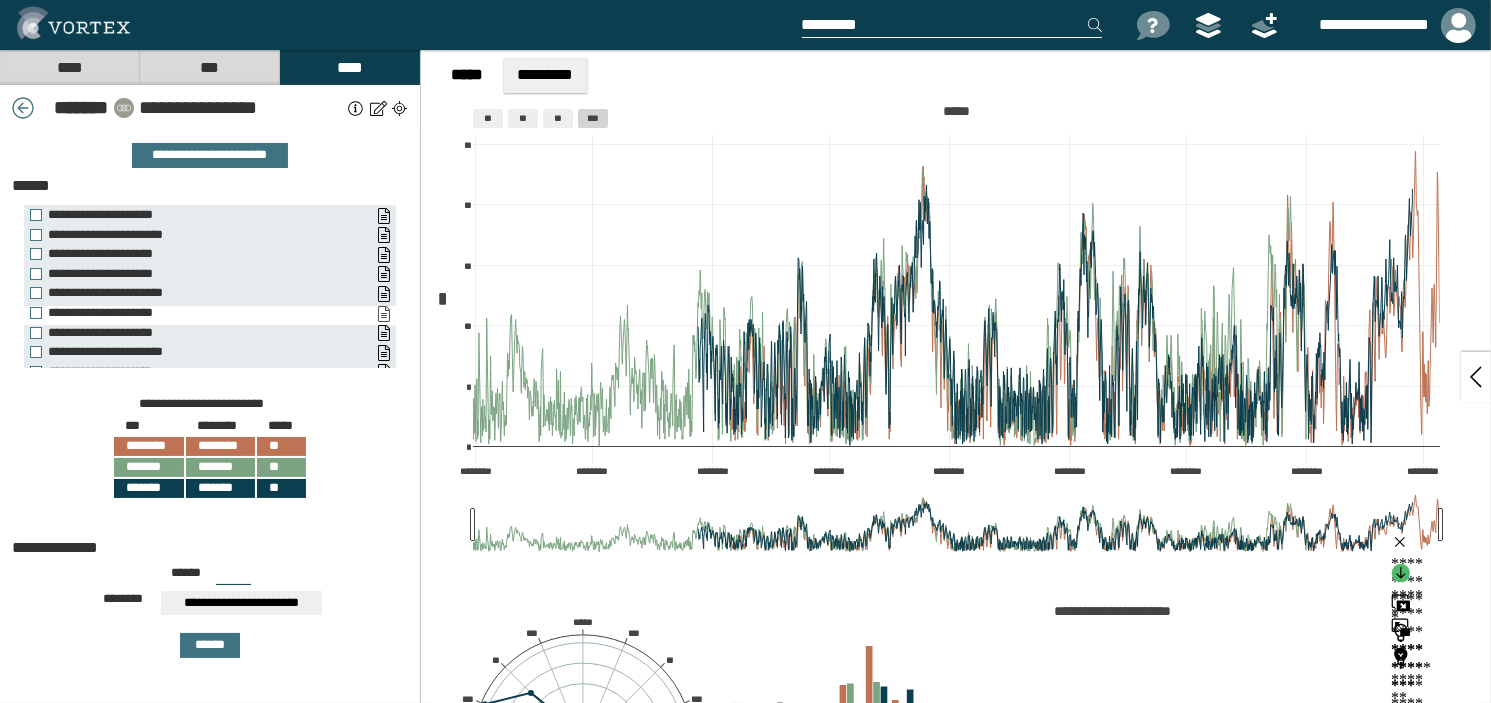 click on "**********" at bounding box center (383, 314) 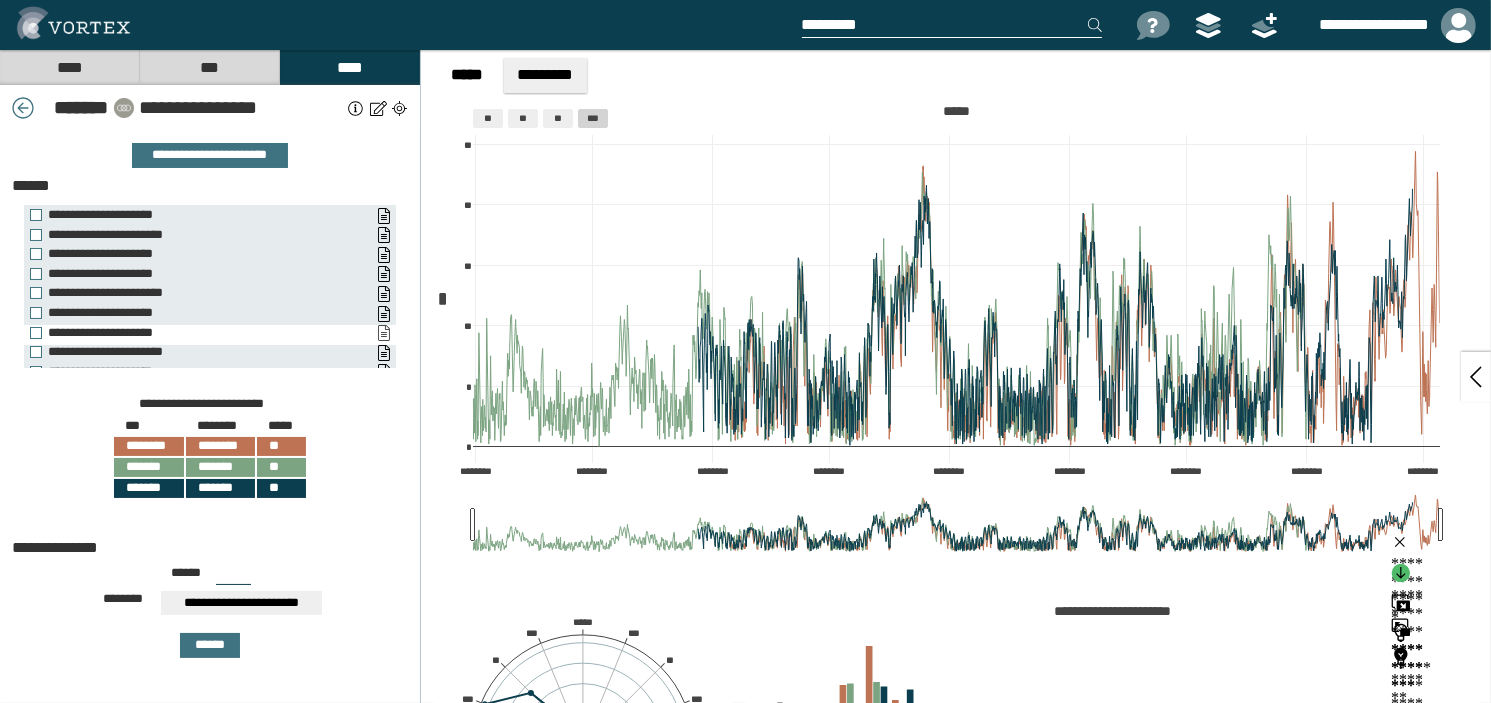 click on "**********" at bounding box center [383, 333] 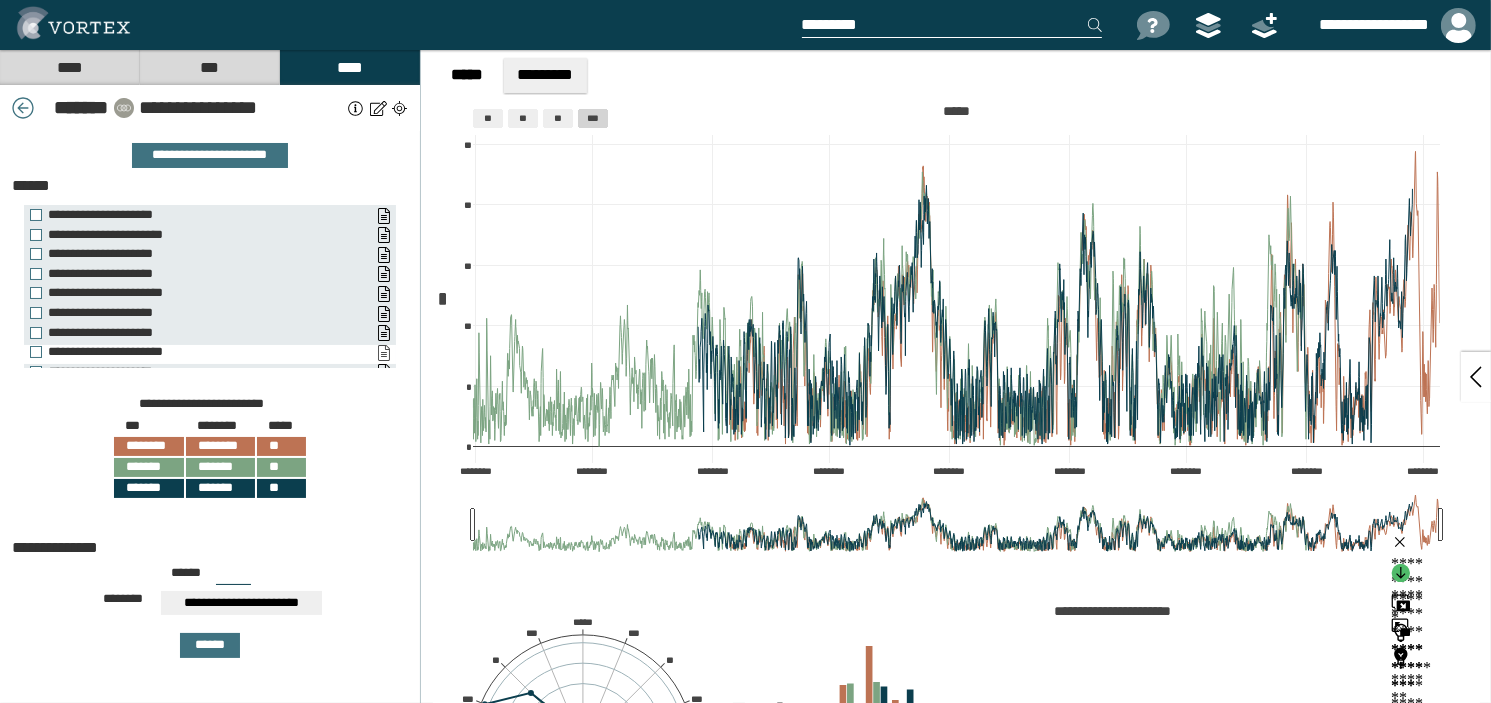 click on "**********" at bounding box center [383, 353] 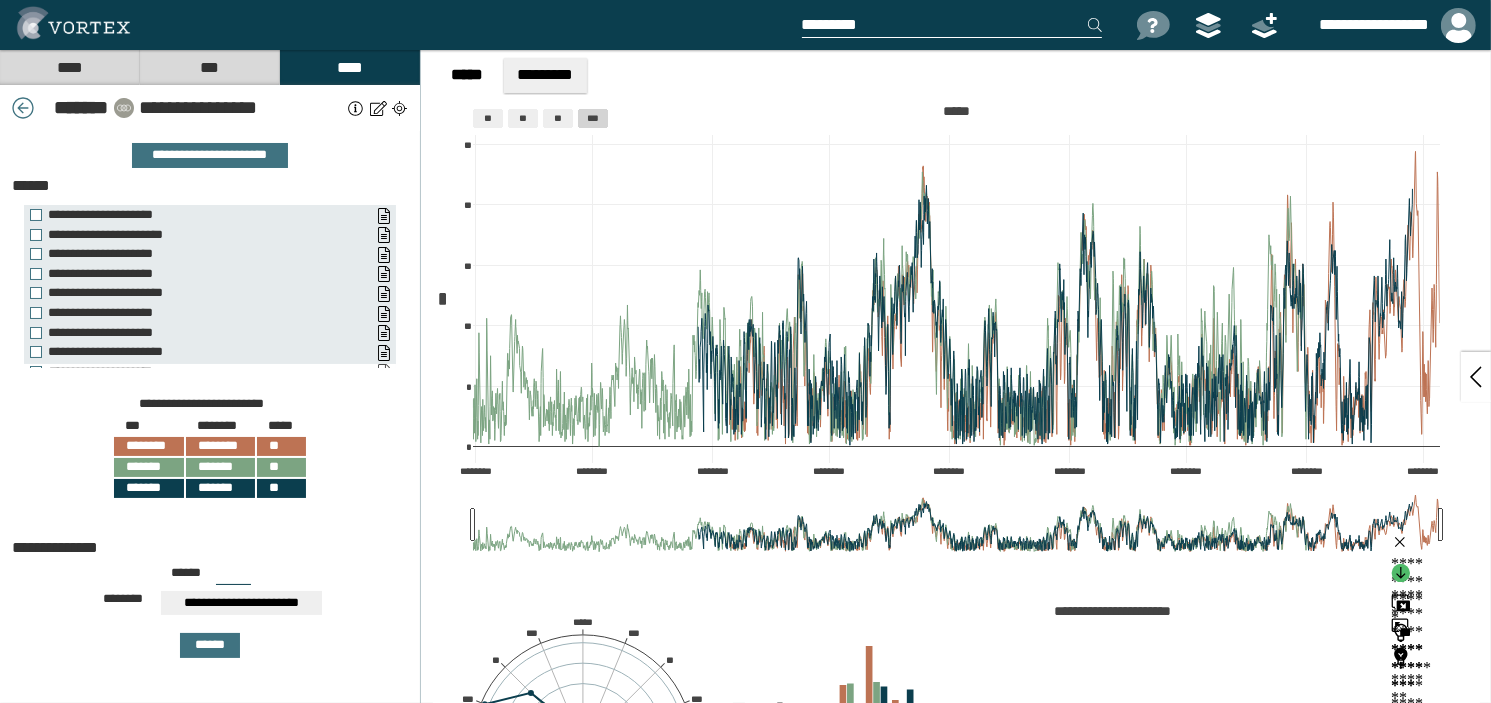 click on "**********" at bounding box center (383, 372) 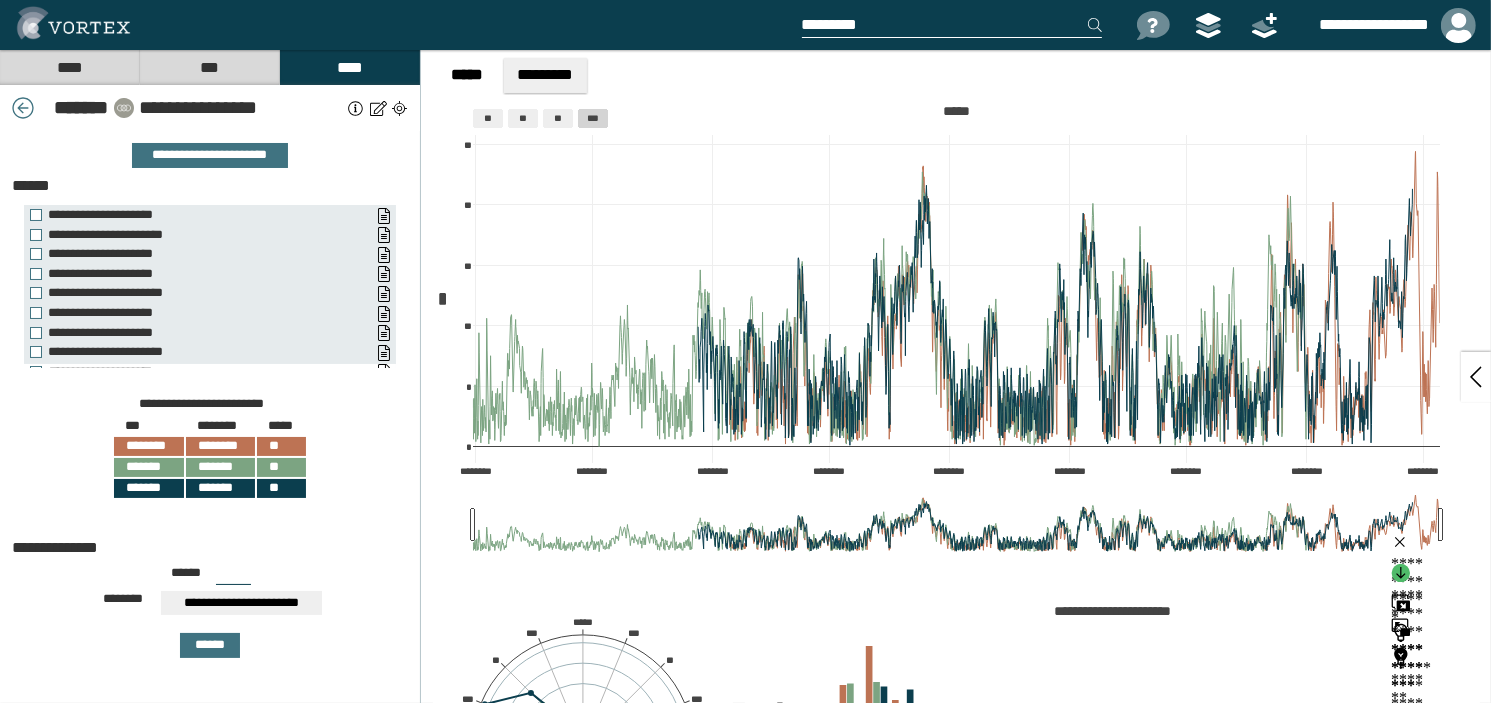scroll, scrollTop: 6, scrollLeft: 0, axis: vertical 